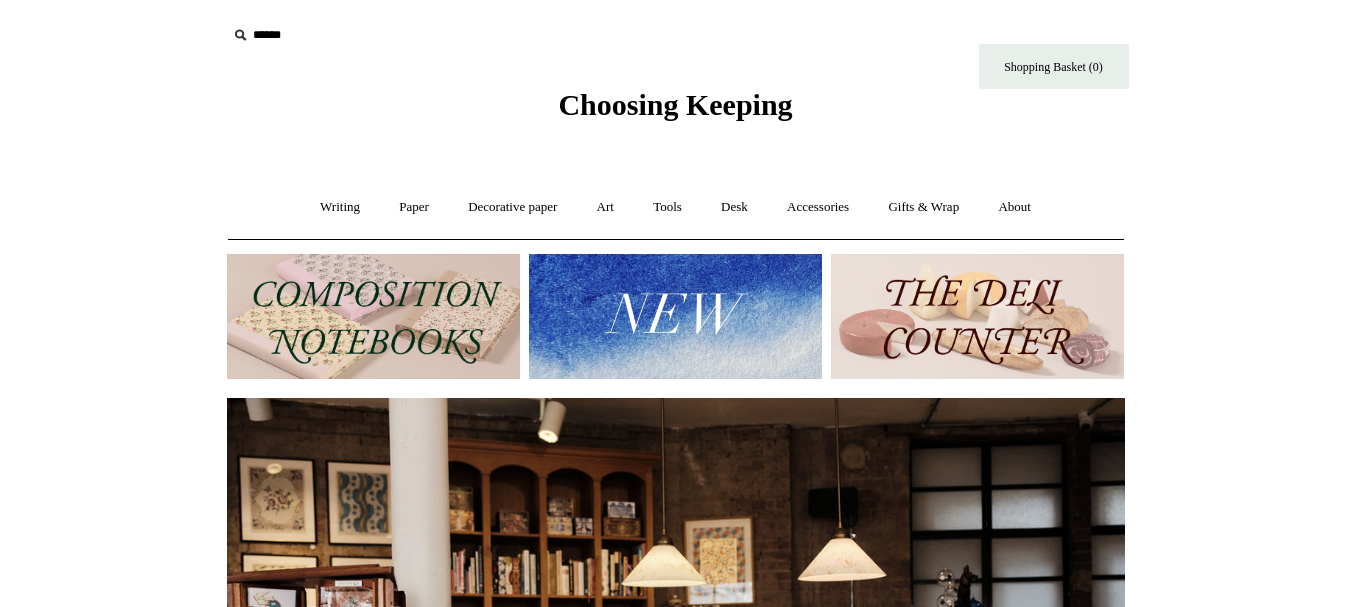 scroll, scrollTop: 0, scrollLeft: 0, axis: both 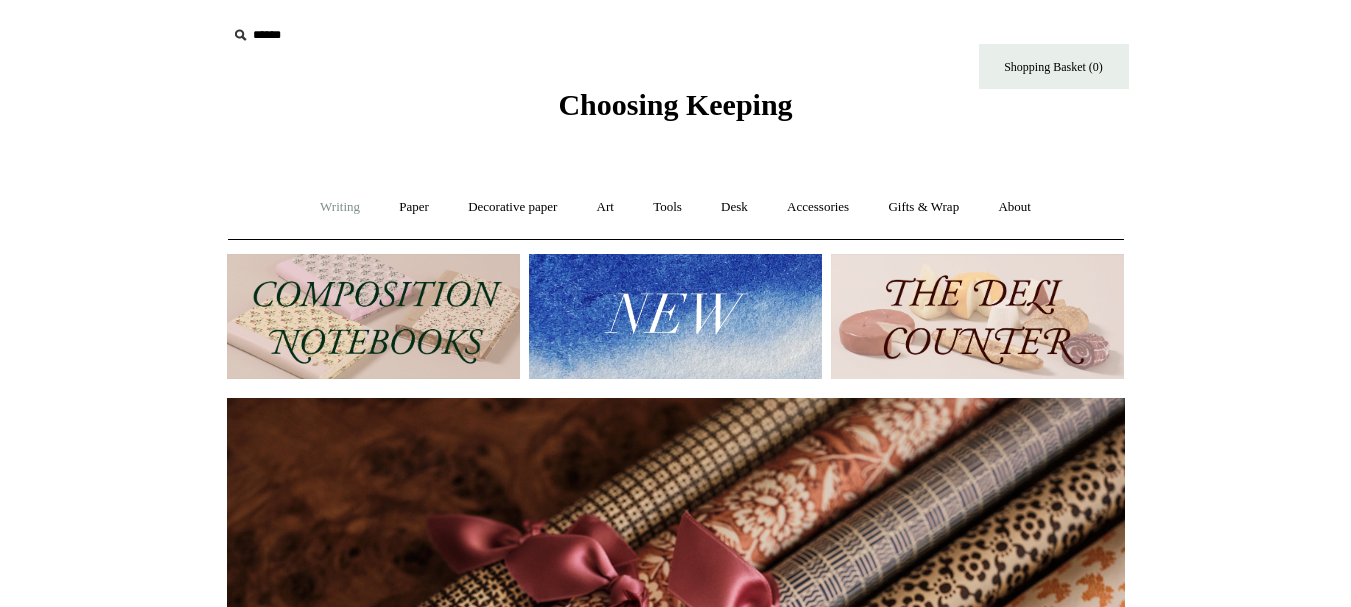 click on "Writing +" at bounding box center [340, 207] 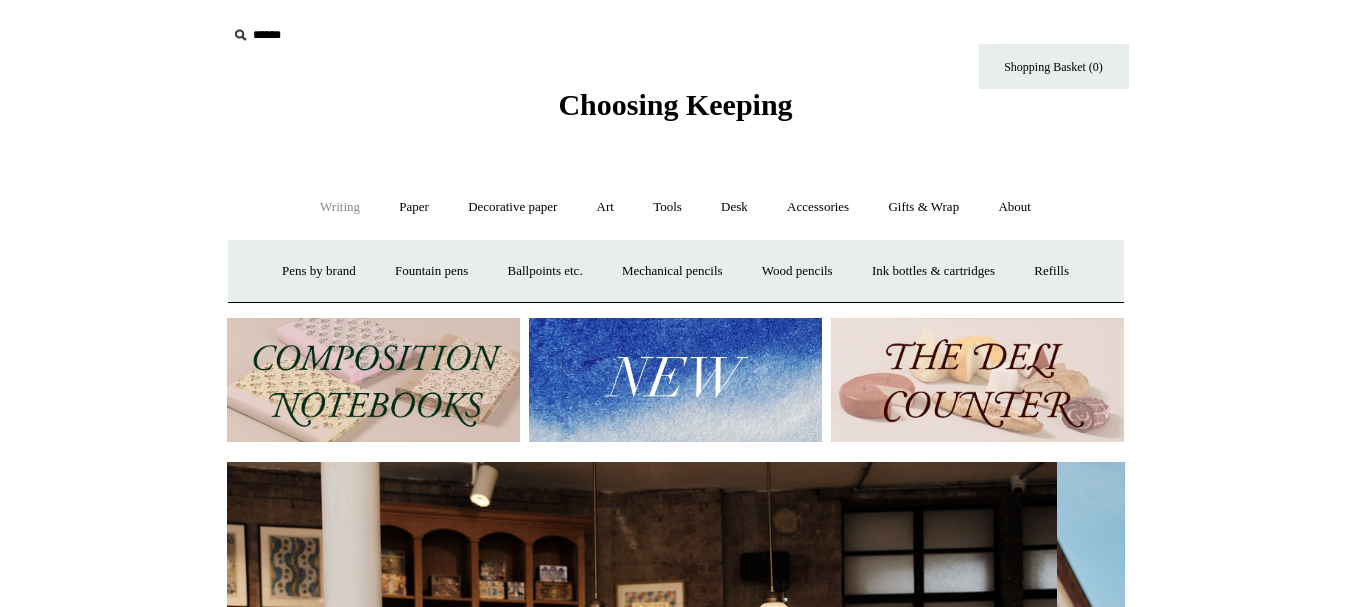 scroll, scrollTop: 0, scrollLeft: 0, axis: both 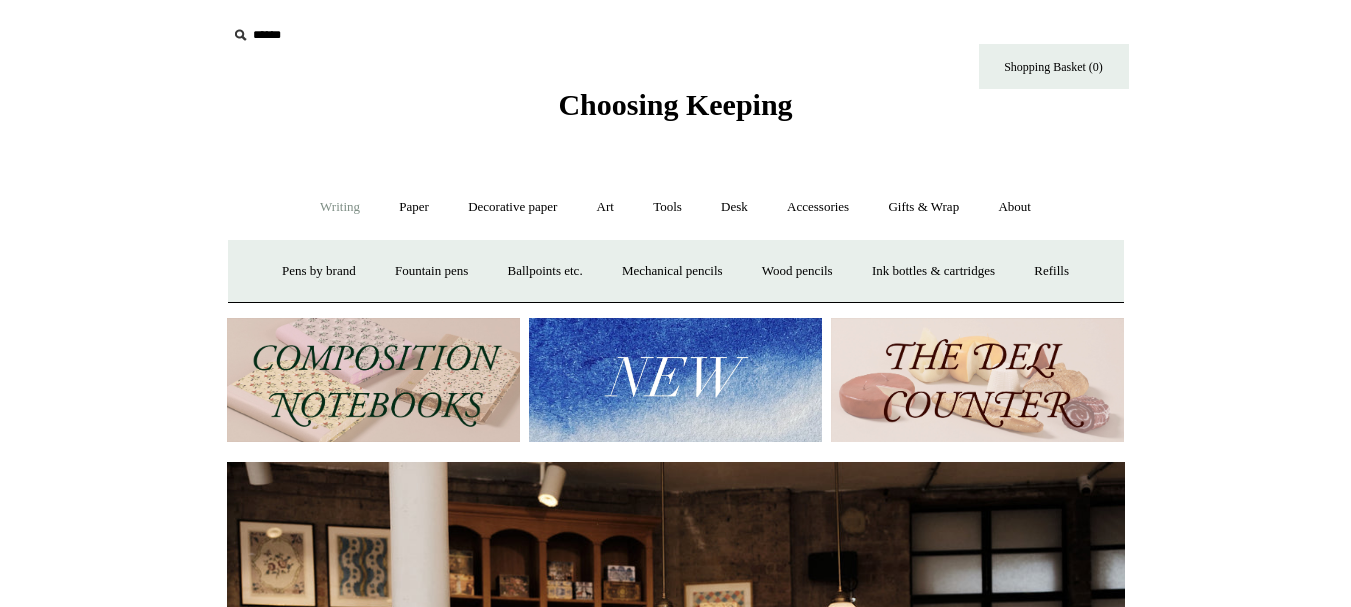click on "Writing -" at bounding box center [340, 207] 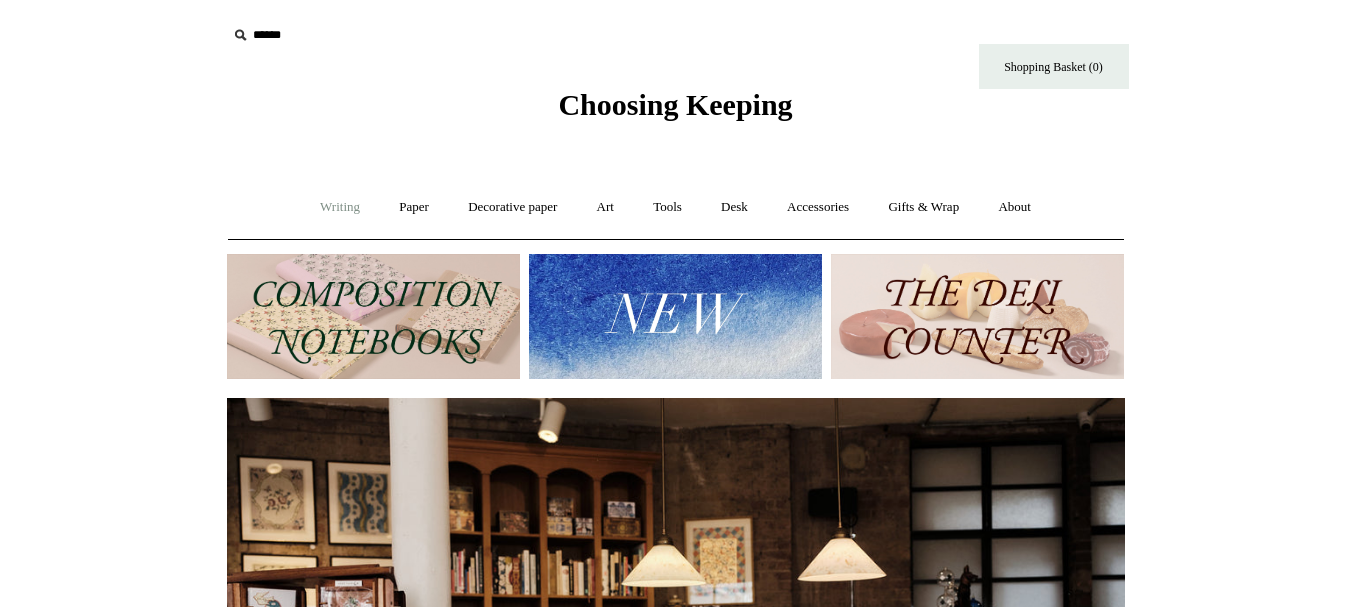click on "Writing +" at bounding box center [340, 207] 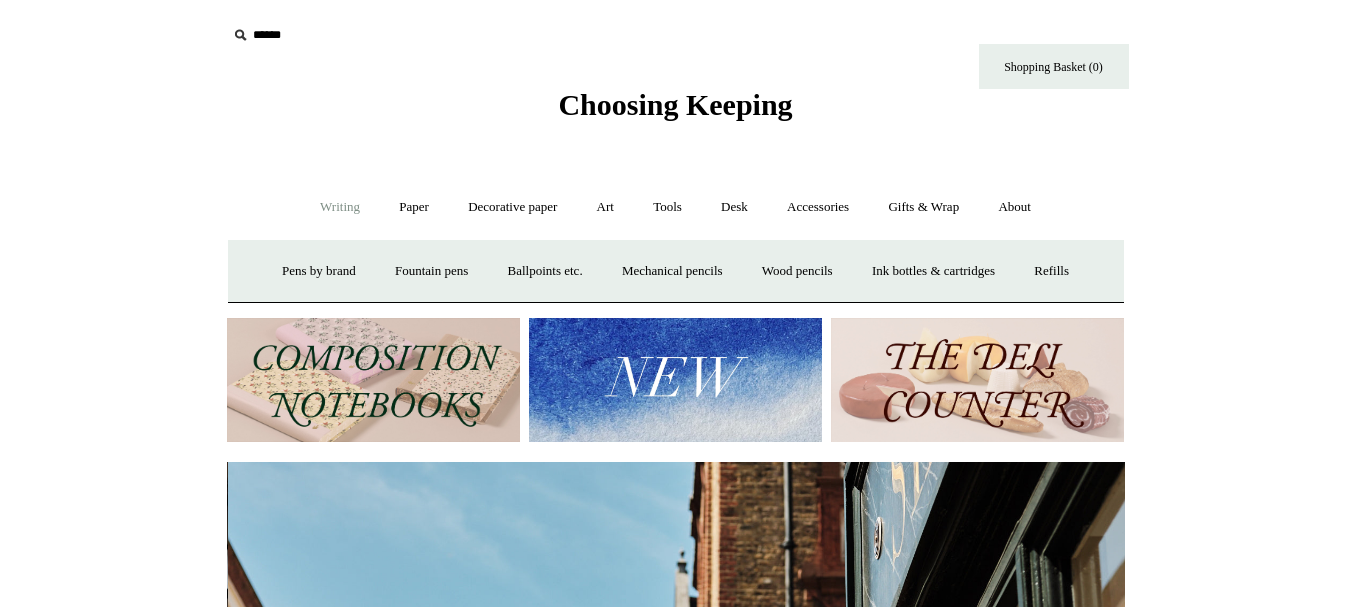 scroll, scrollTop: 0, scrollLeft: 898, axis: horizontal 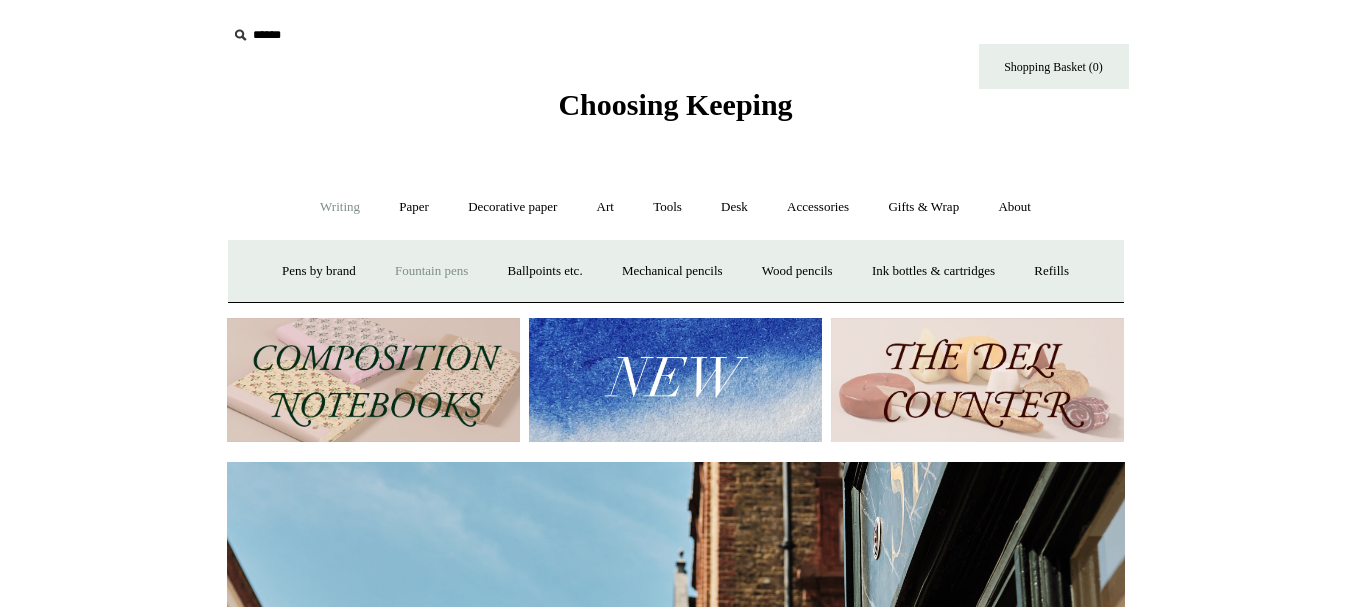 click on "Fountain pens +" at bounding box center (431, 271) 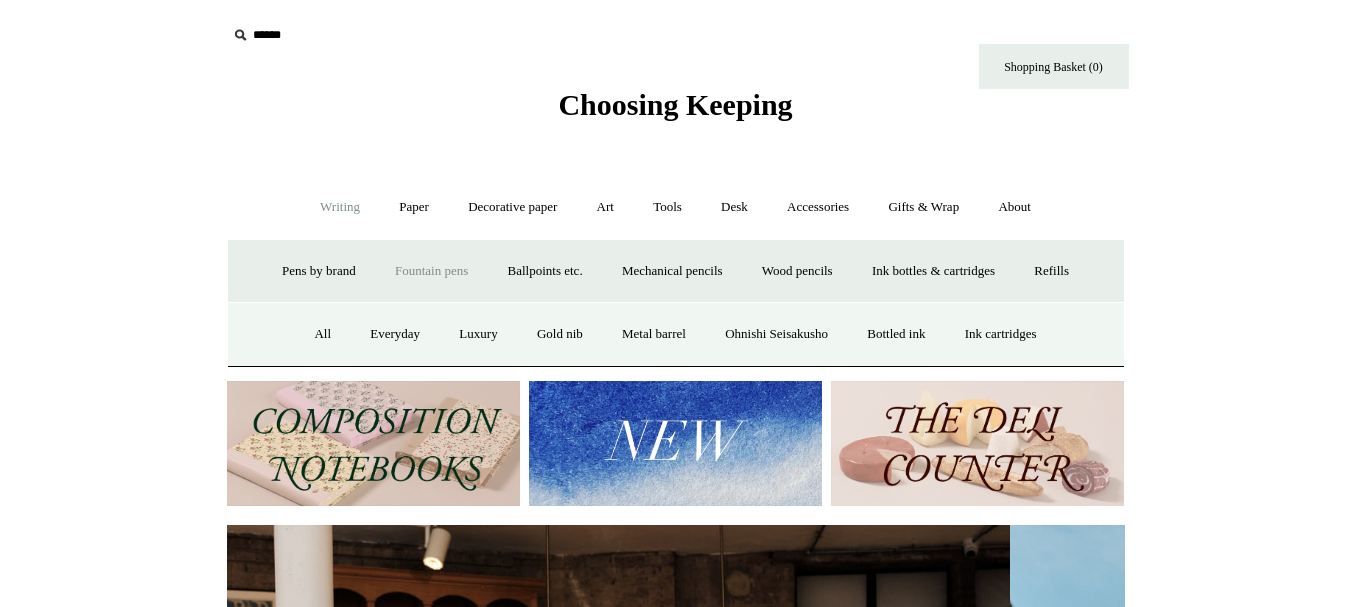 scroll, scrollTop: 0, scrollLeft: 0, axis: both 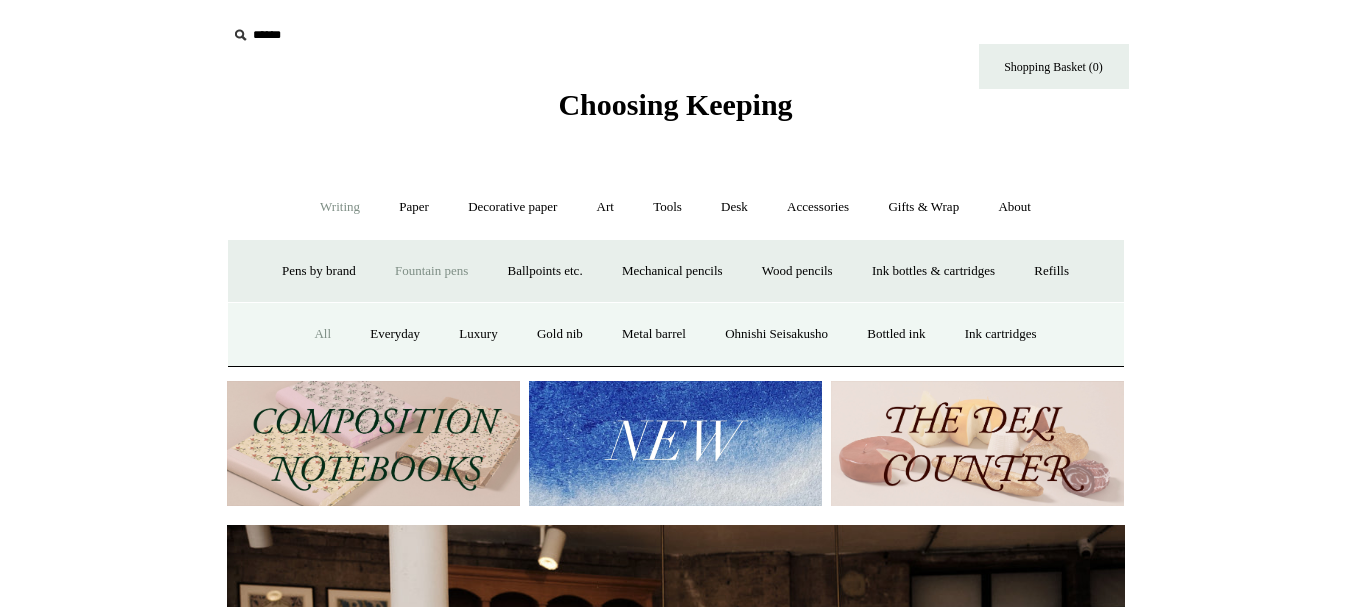 click on "All" at bounding box center (322, 334) 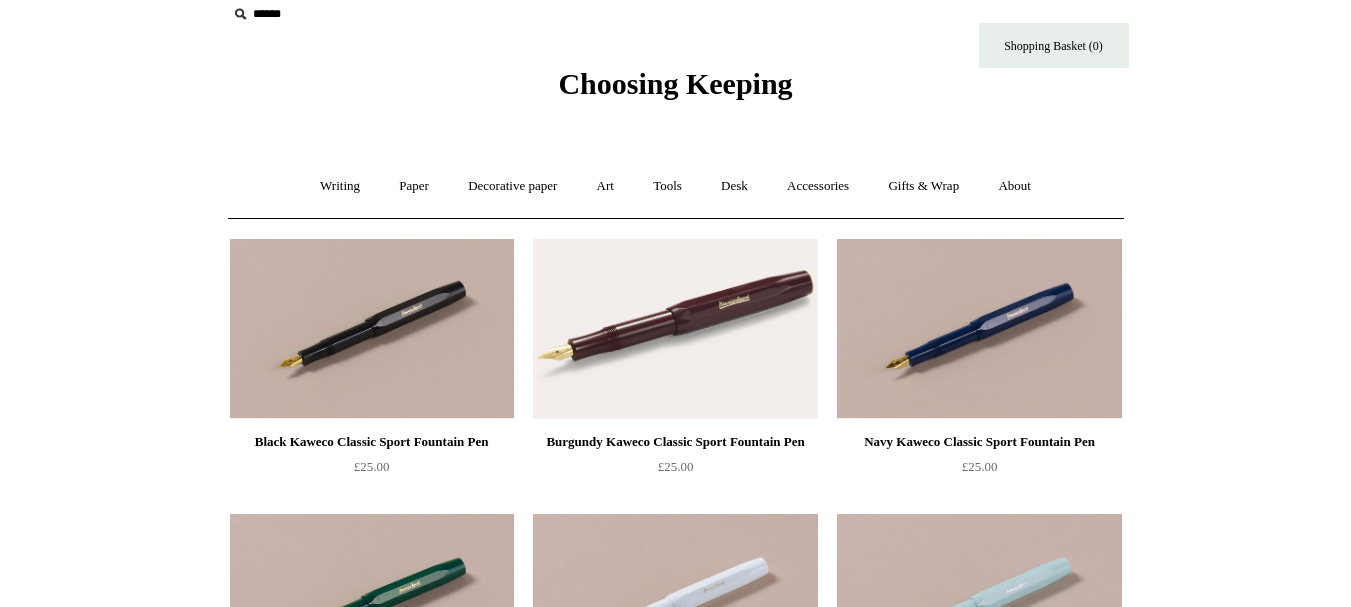 scroll, scrollTop: 10, scrollLeft: 0, axis: vertical 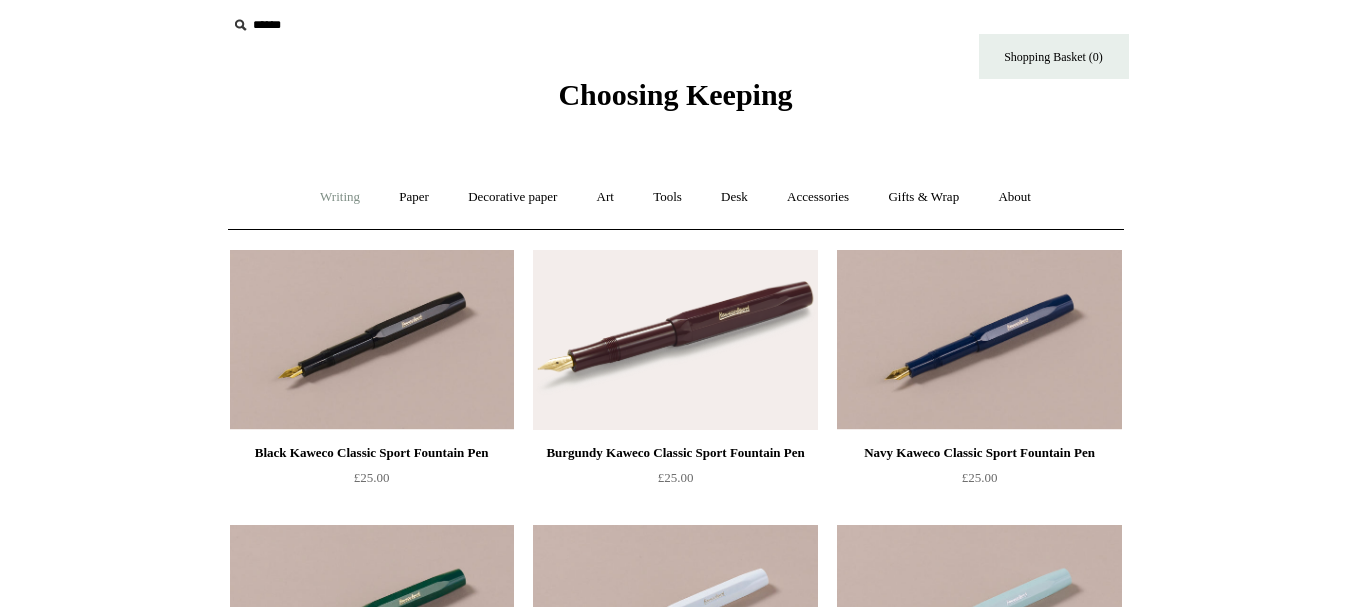 click on "Writing +" at bounding box center [340, 197] 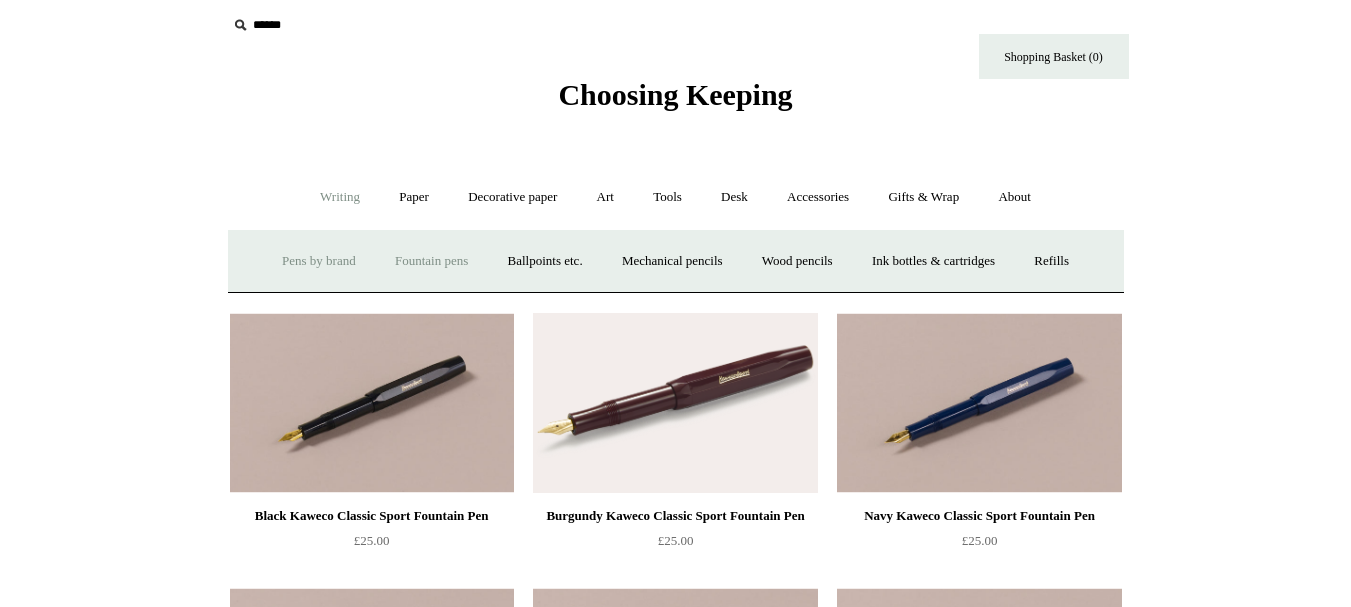 click on "Pens by brand +" at bounding box center (319, 261) 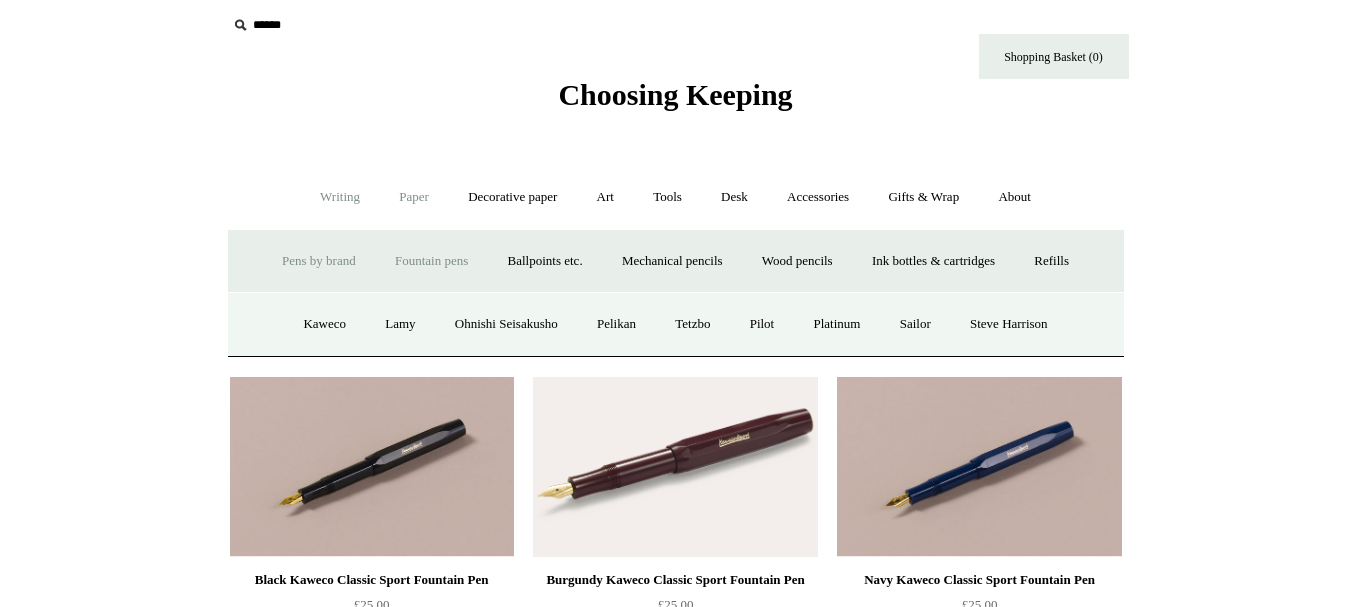 click on "Paper +" at bounding box center (414, 197) 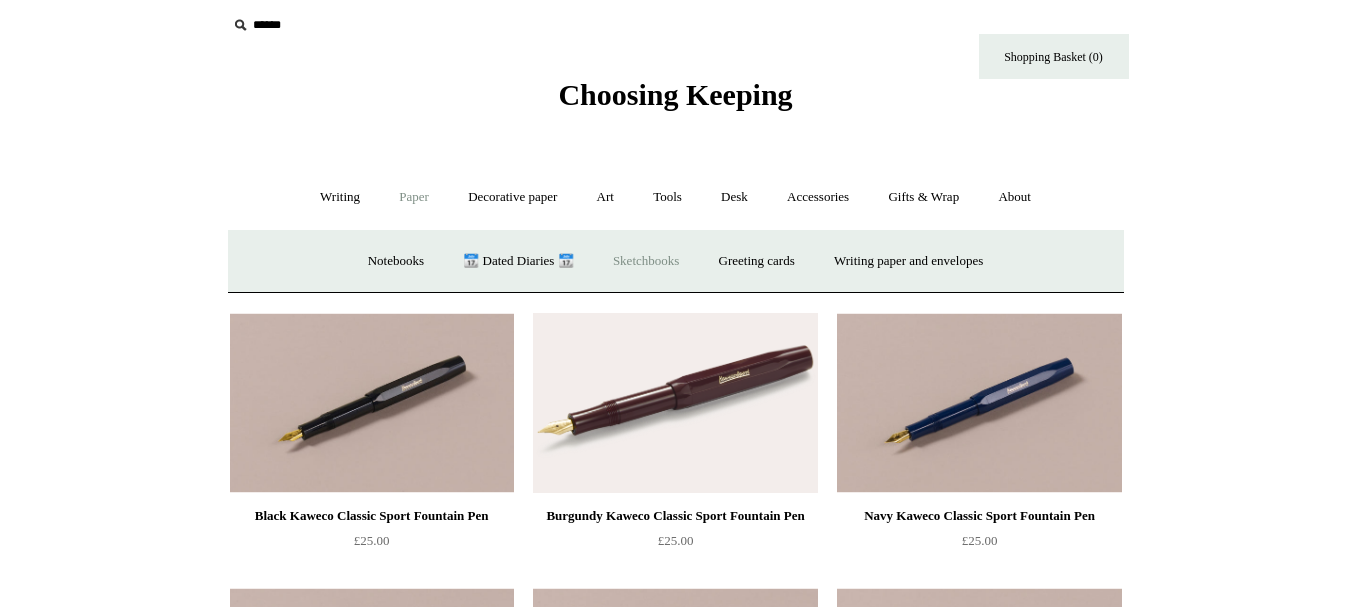click on "Sketchbooks +" at bounding box center (646, 261) 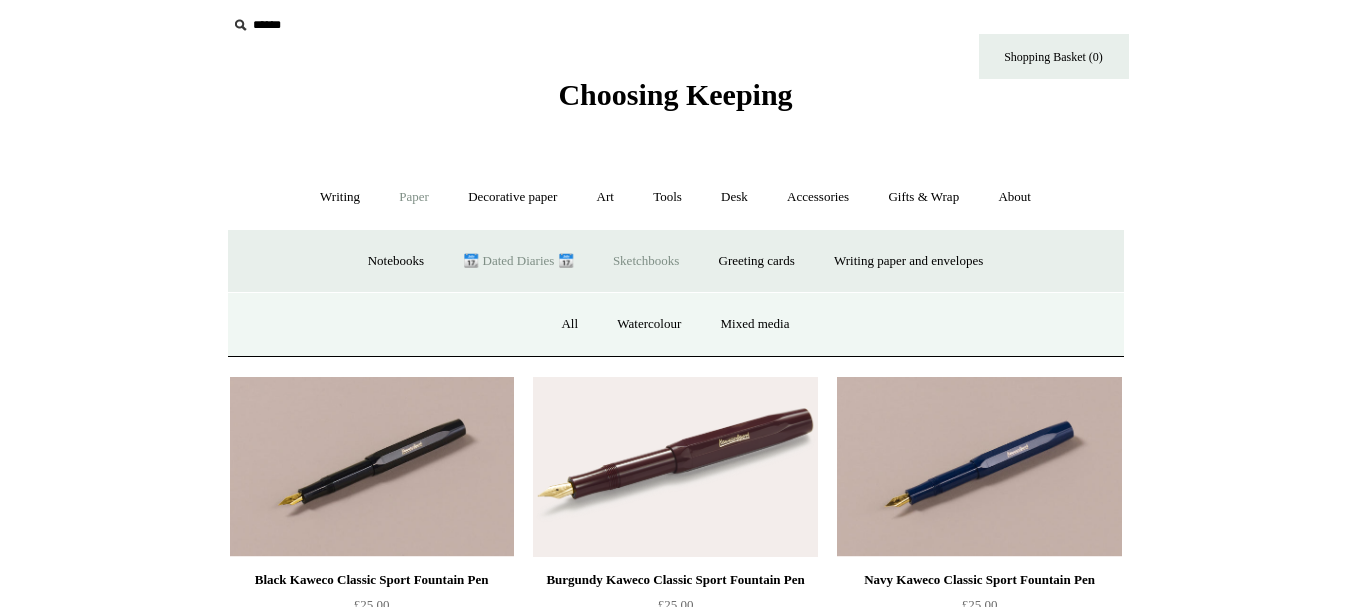 click on "📆 Dated Diaries 📆" at bounding box center [518, 261] 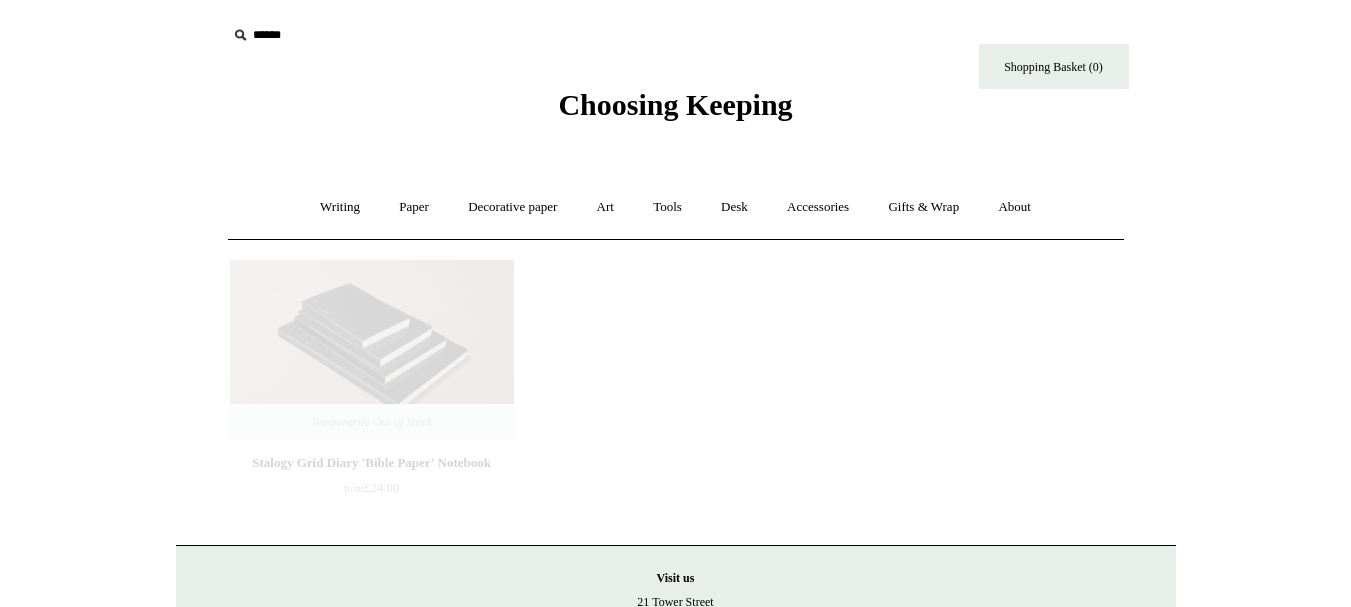 scroll, scrollTop: 0, scrollLeft: 0, axis: both 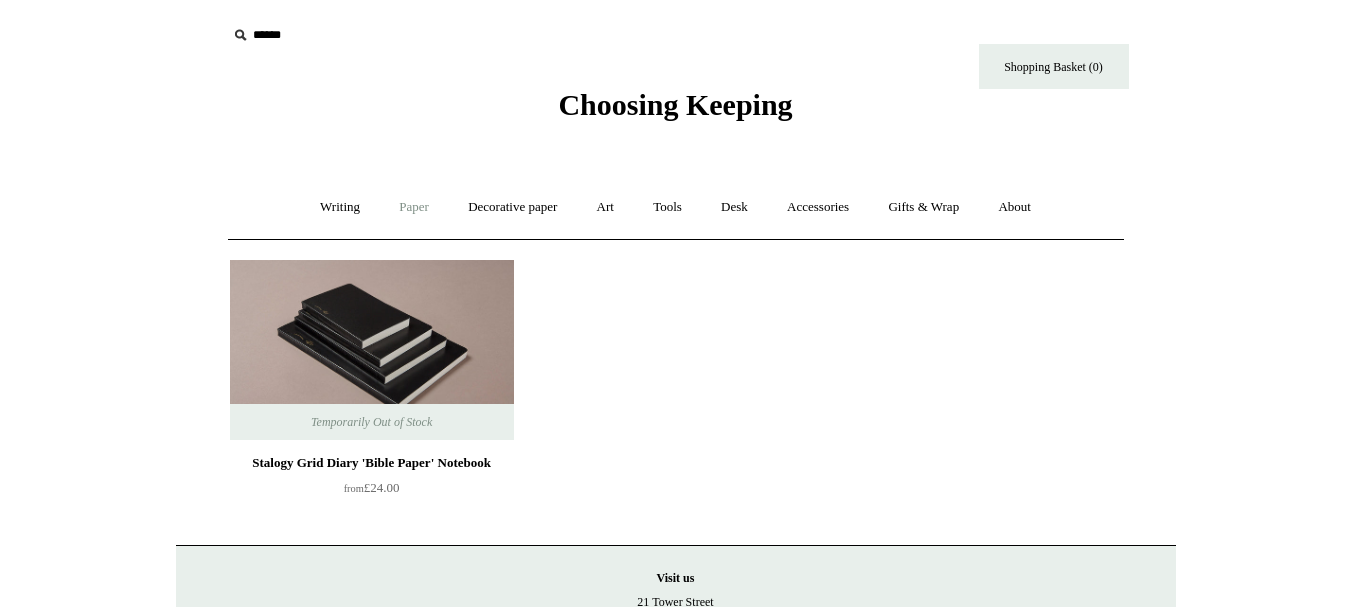click on "Paper +" at bounding box center [414, 207] 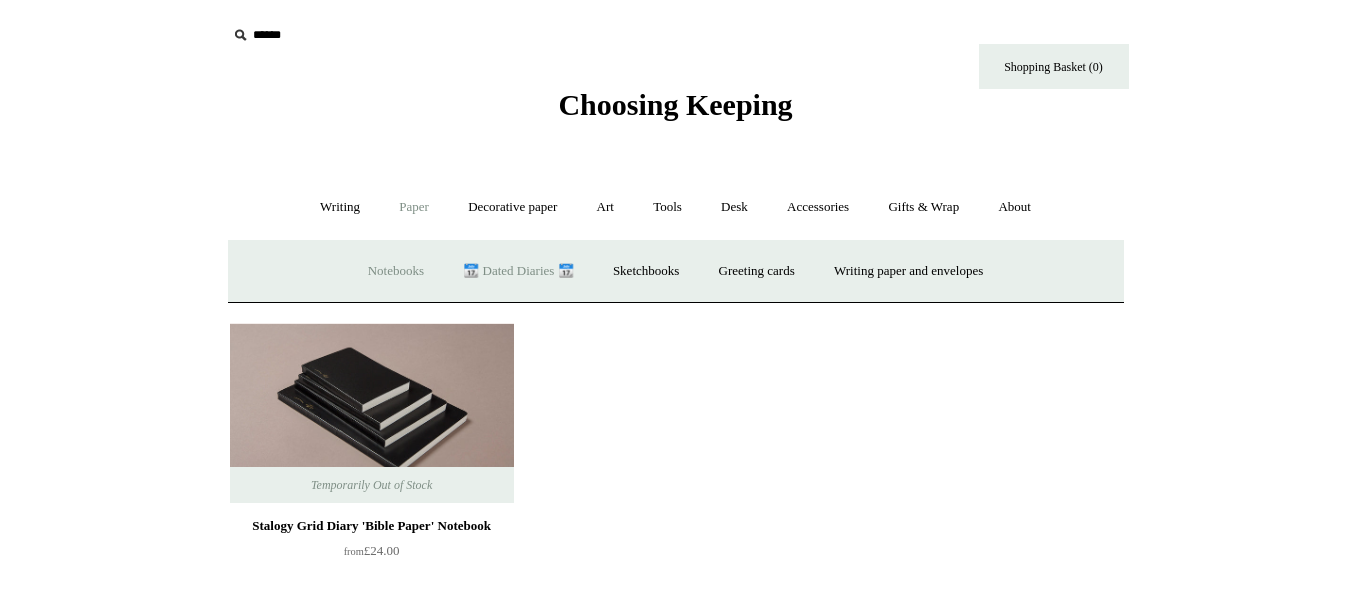 click on "Notebooks +" at bounding box center [396, 271] 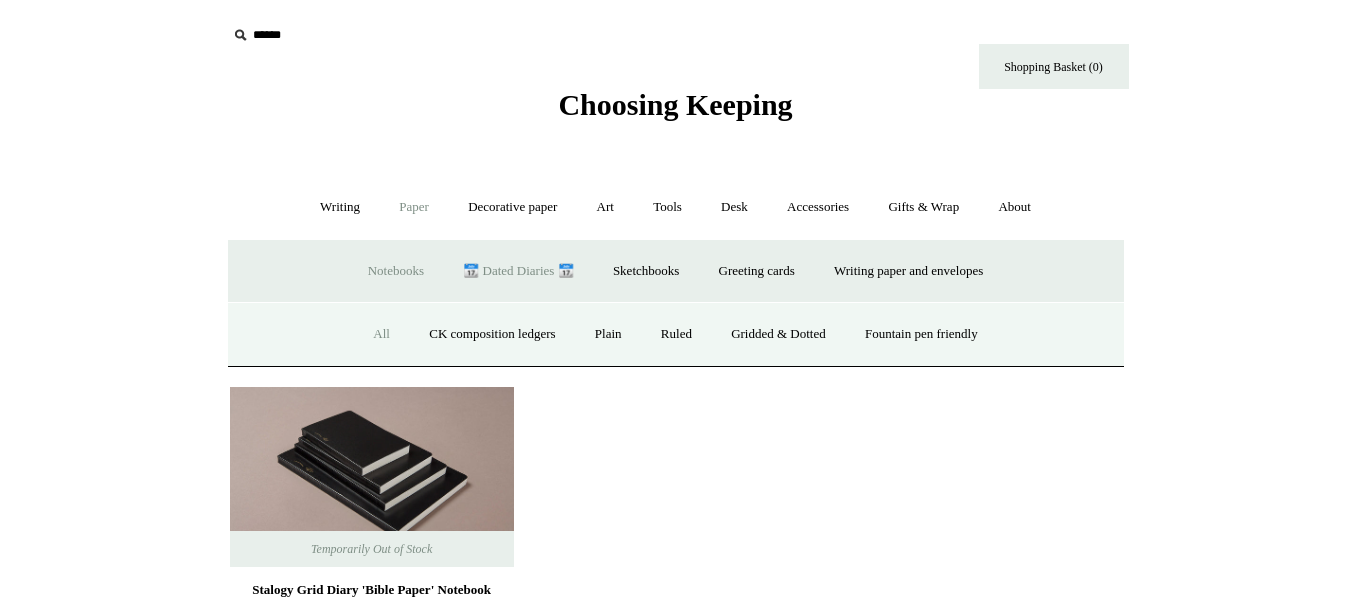 click on "All" at bounding box center (381, 334) 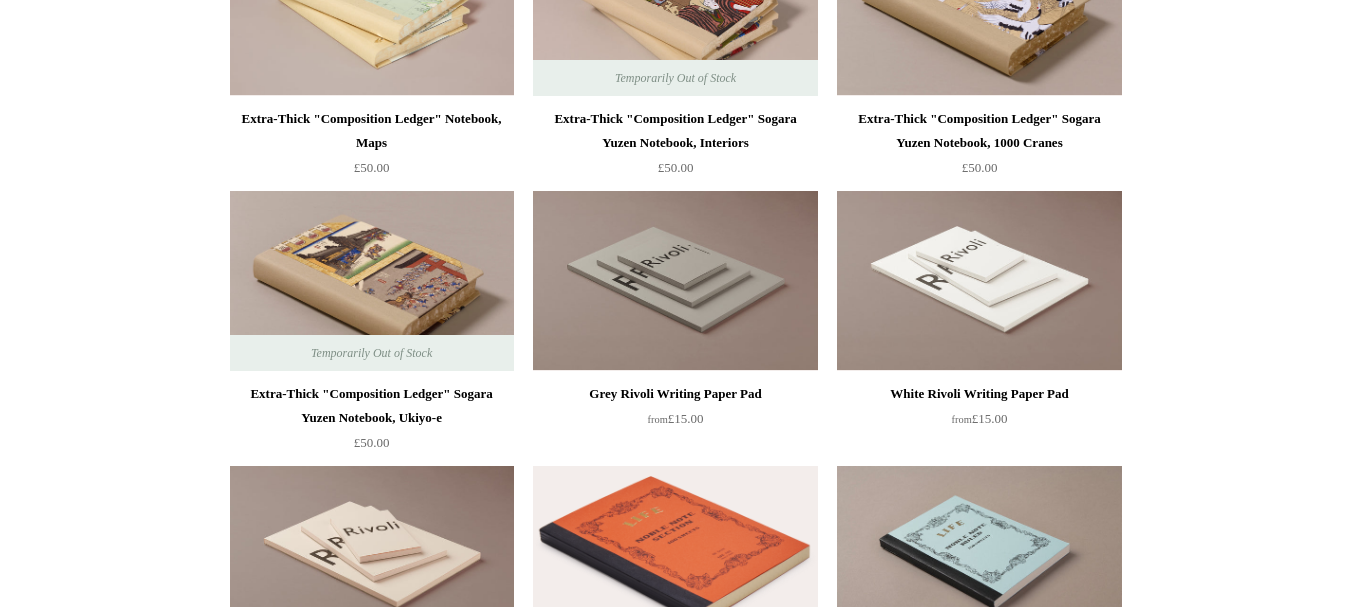 scroll, scrollTop: 3229, scrollLeft: 0, axis: vertical 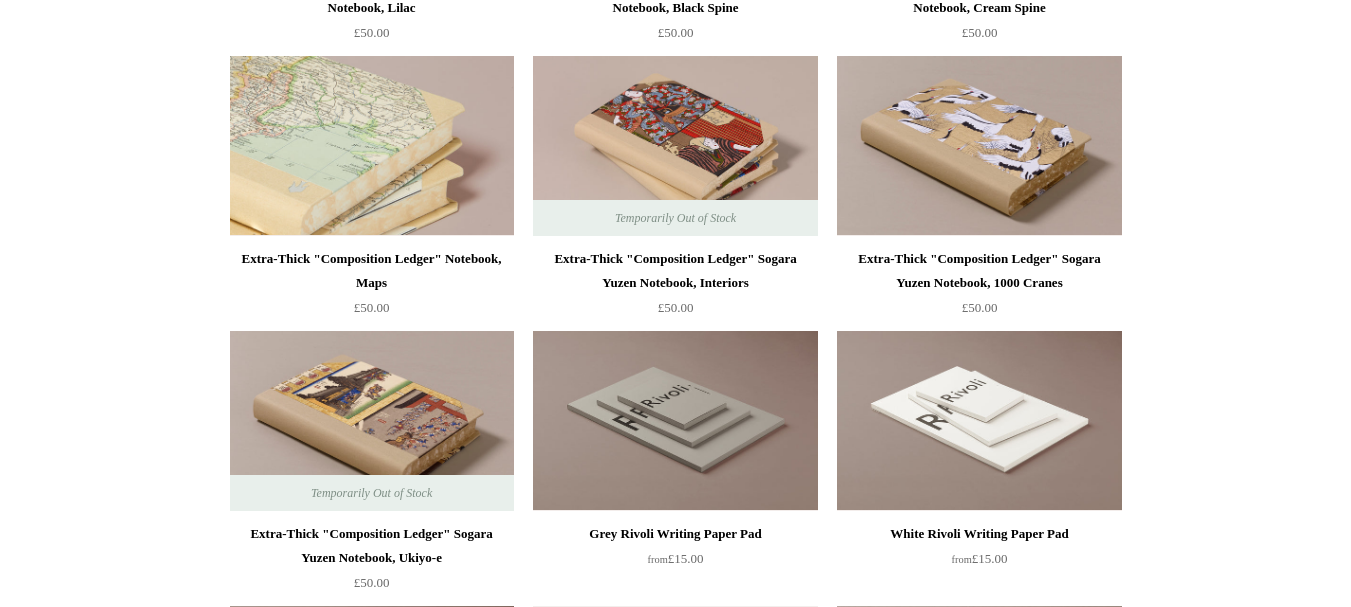 click at bounding box center [372, 146] 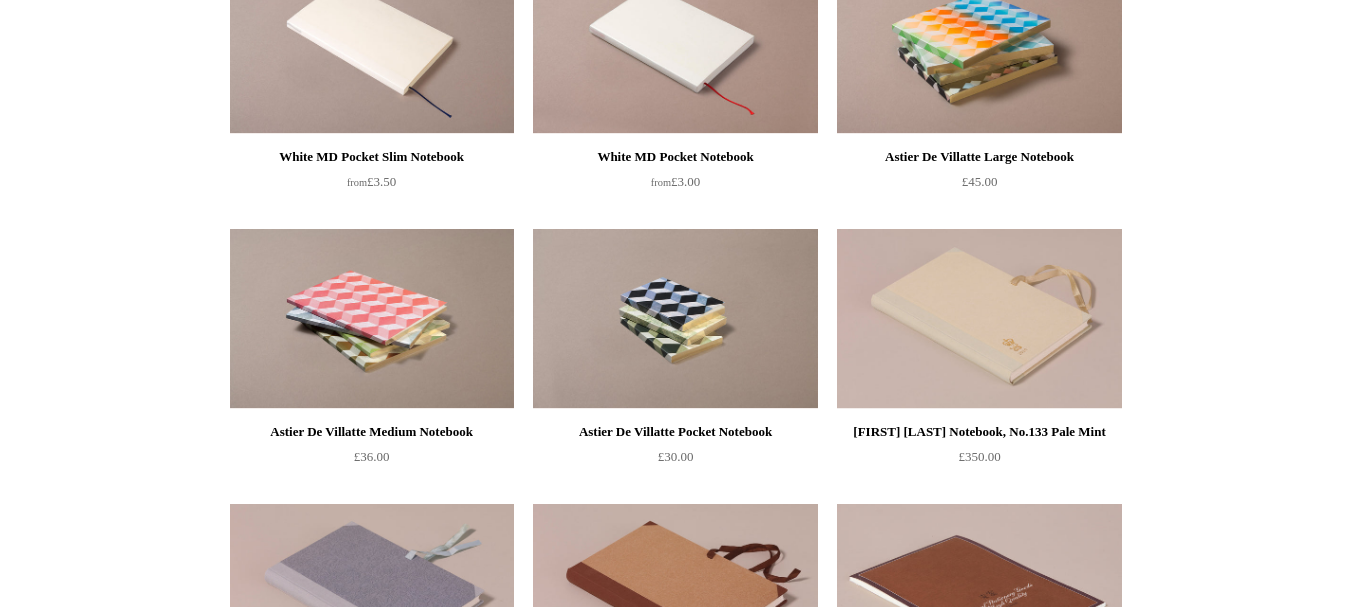 scroll, scrollTop: 6261, scrollLeft: 0, axis: vertical 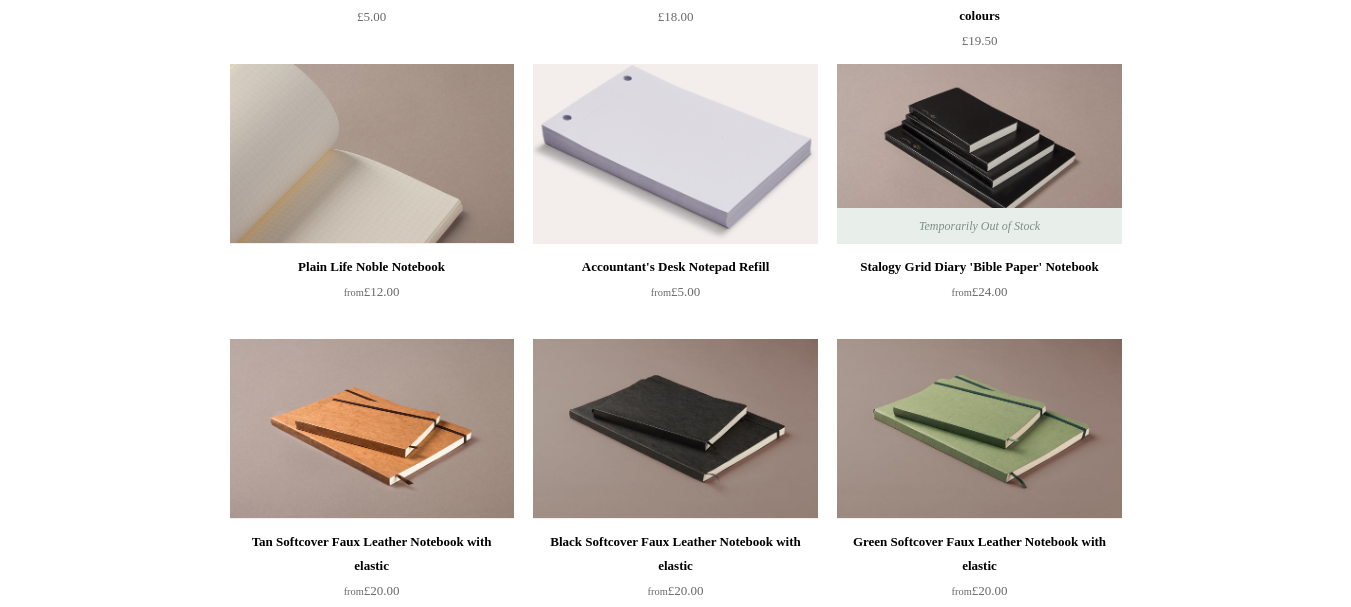 drag, startPoint x: 78, startPoint y: 436, endPoint x: 480, endPoint y: 169, distance: 482.58987 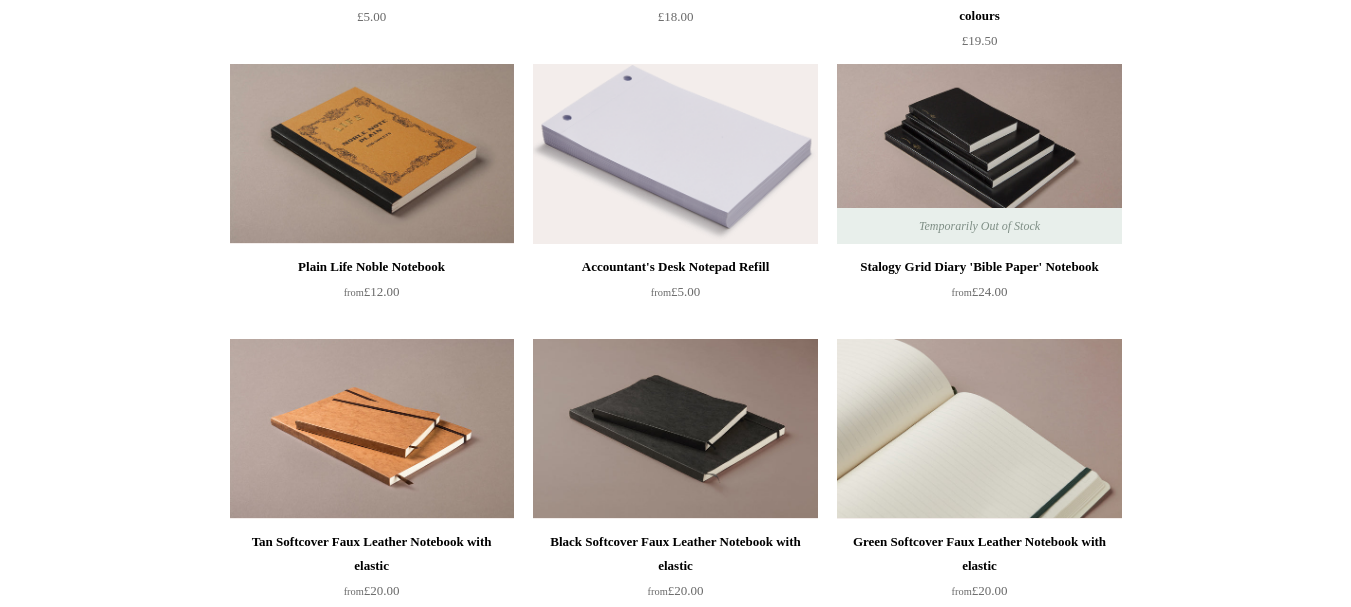 click at bounding box center (979, 429) 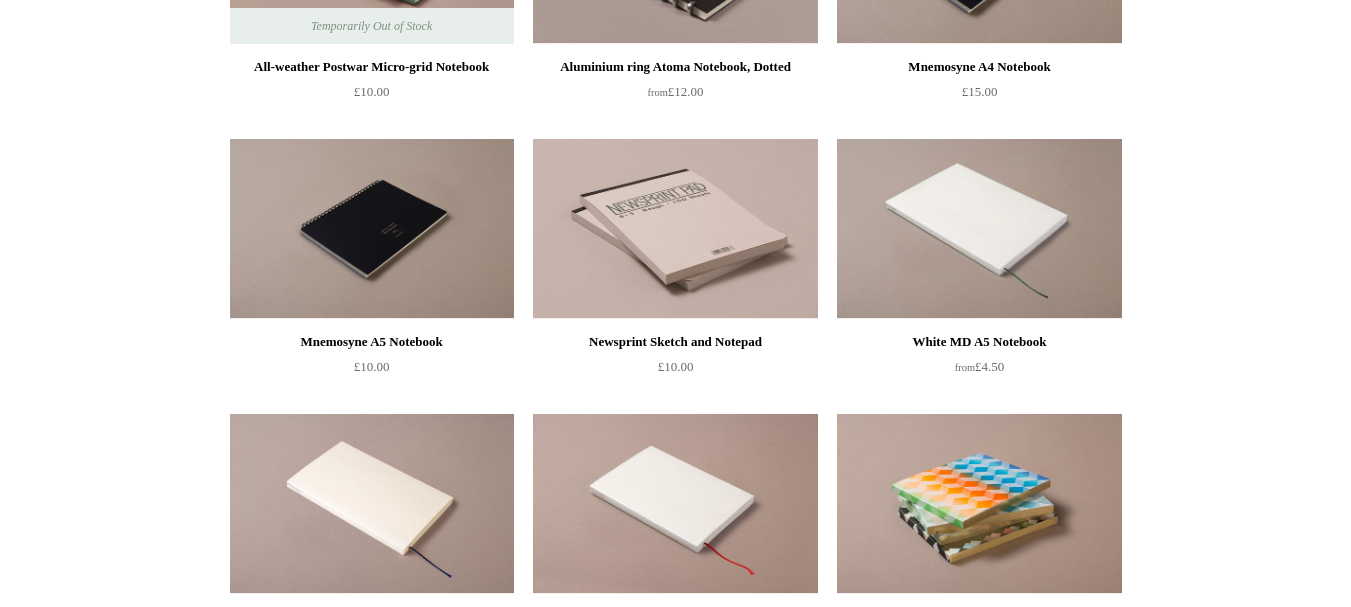 scroll, scrollTop: 5897, scrollLeft: 0, axis: vertical 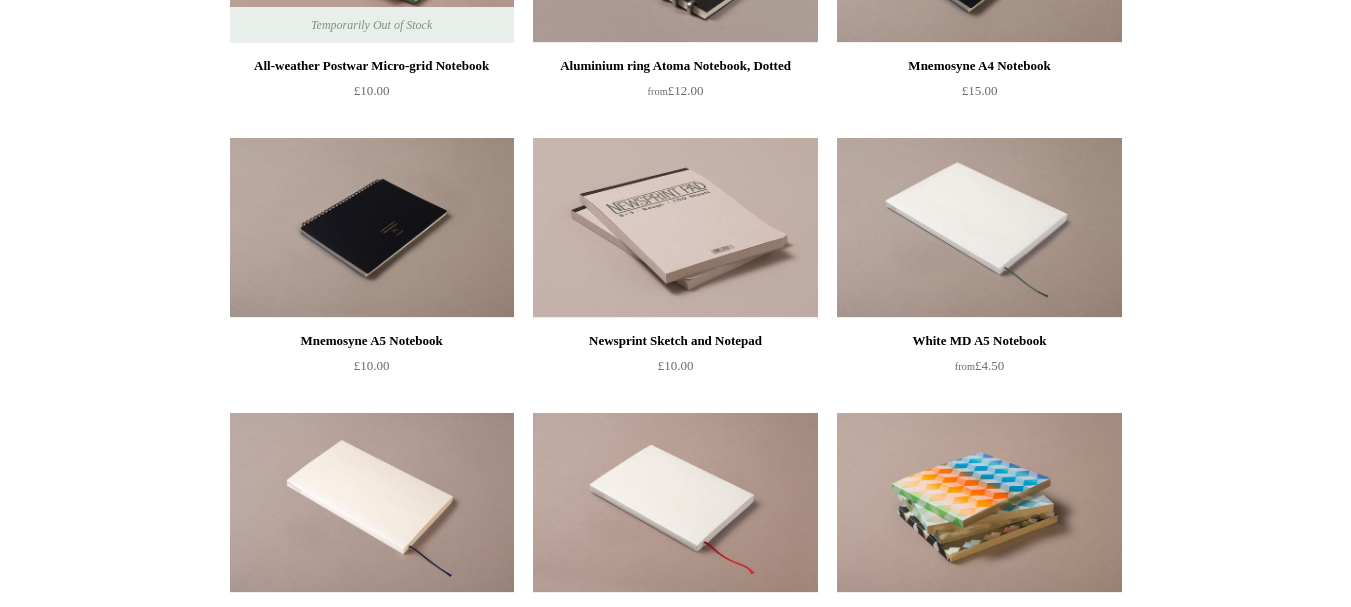 click at bounding box center [675, 228] 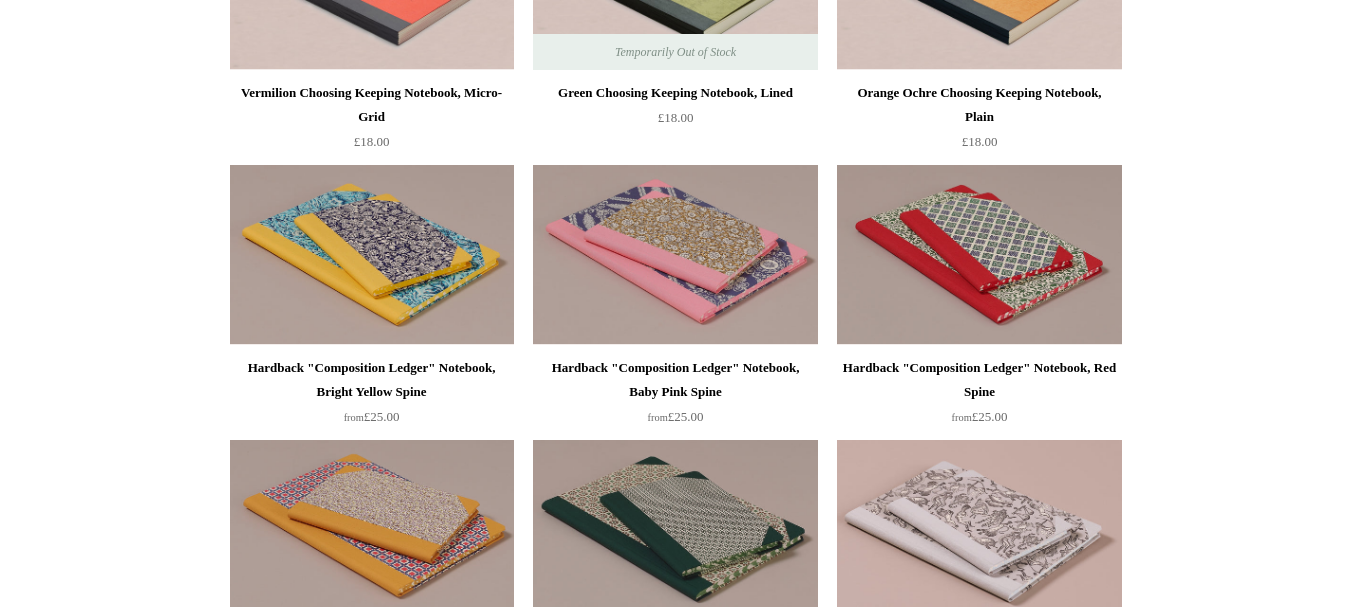 scroll, scrollTop: 0, scrollLeft: 0, axis: both 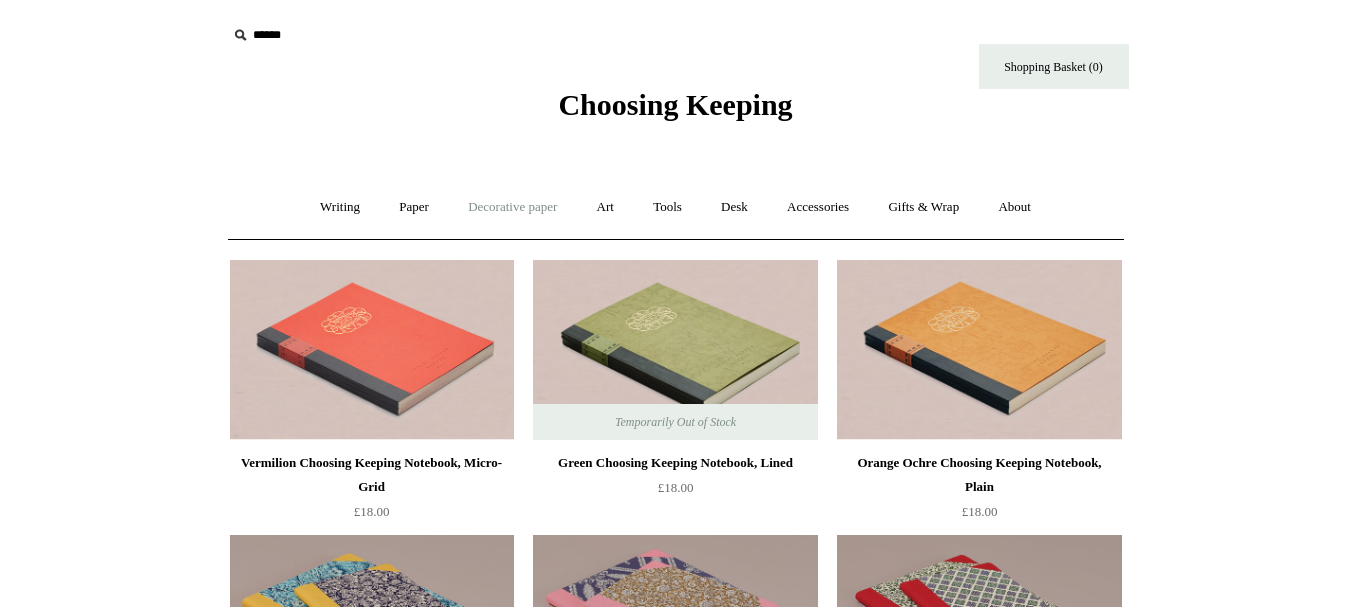 click on "Decorative paper +" at bounding box center (512, 207) 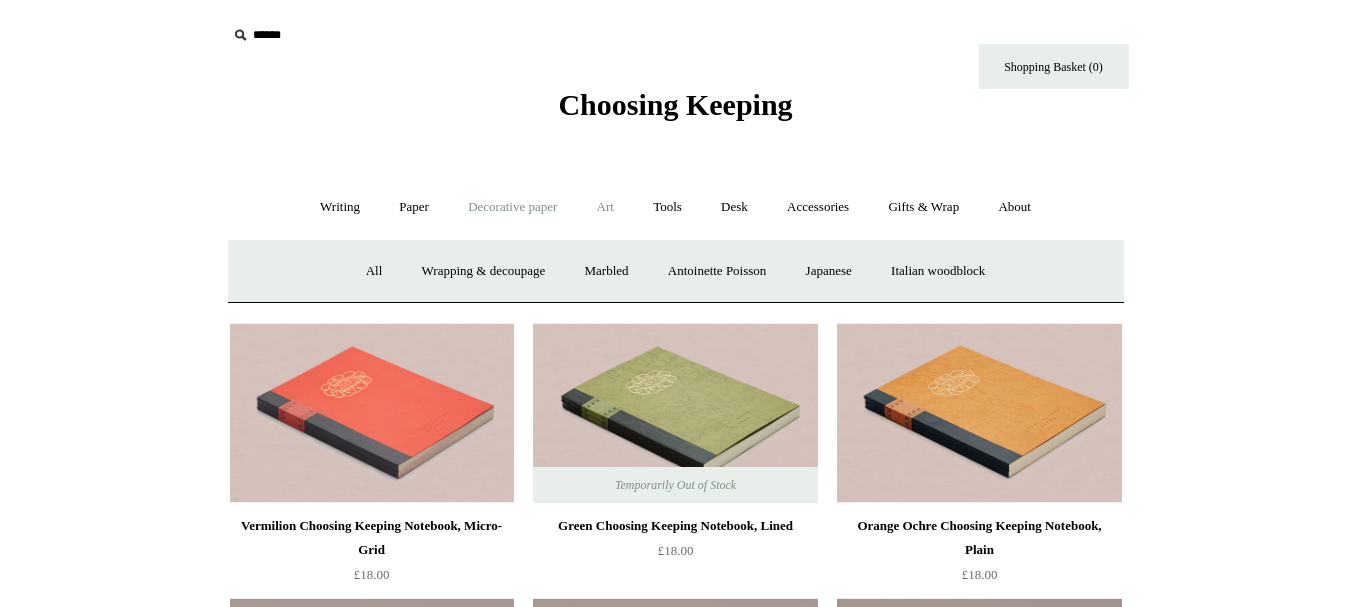 click on "Art +" at bounding box center [605, 207] 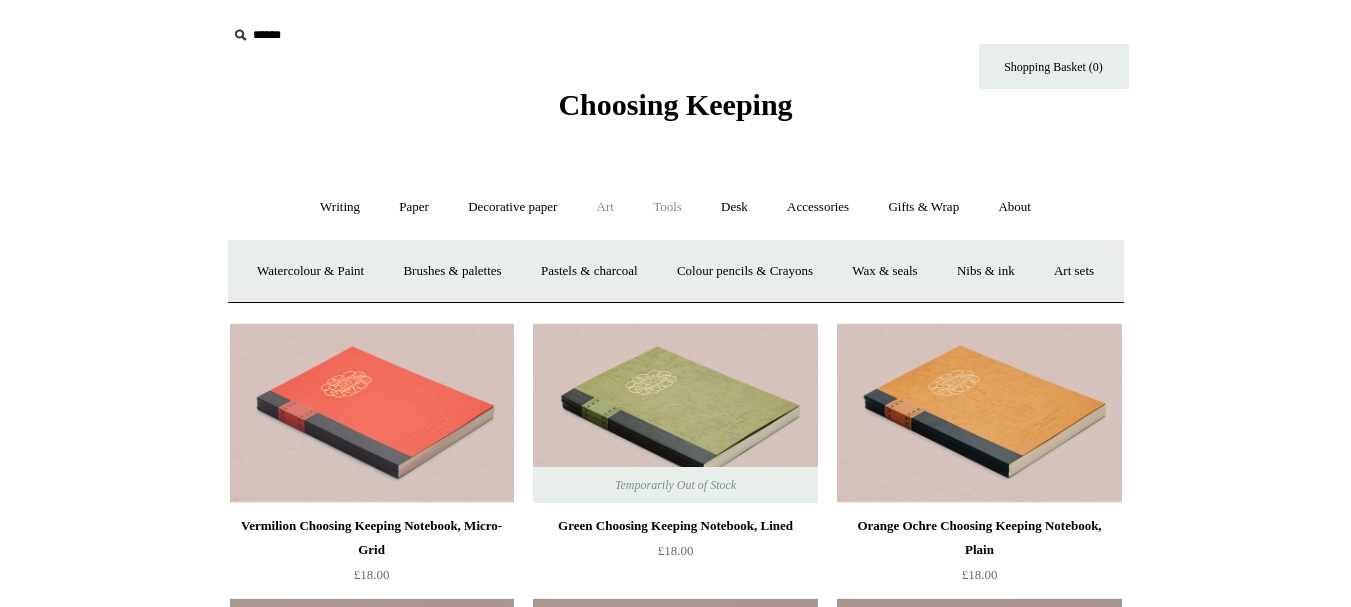 click on "Tools +" at bounding box center [667, 207] 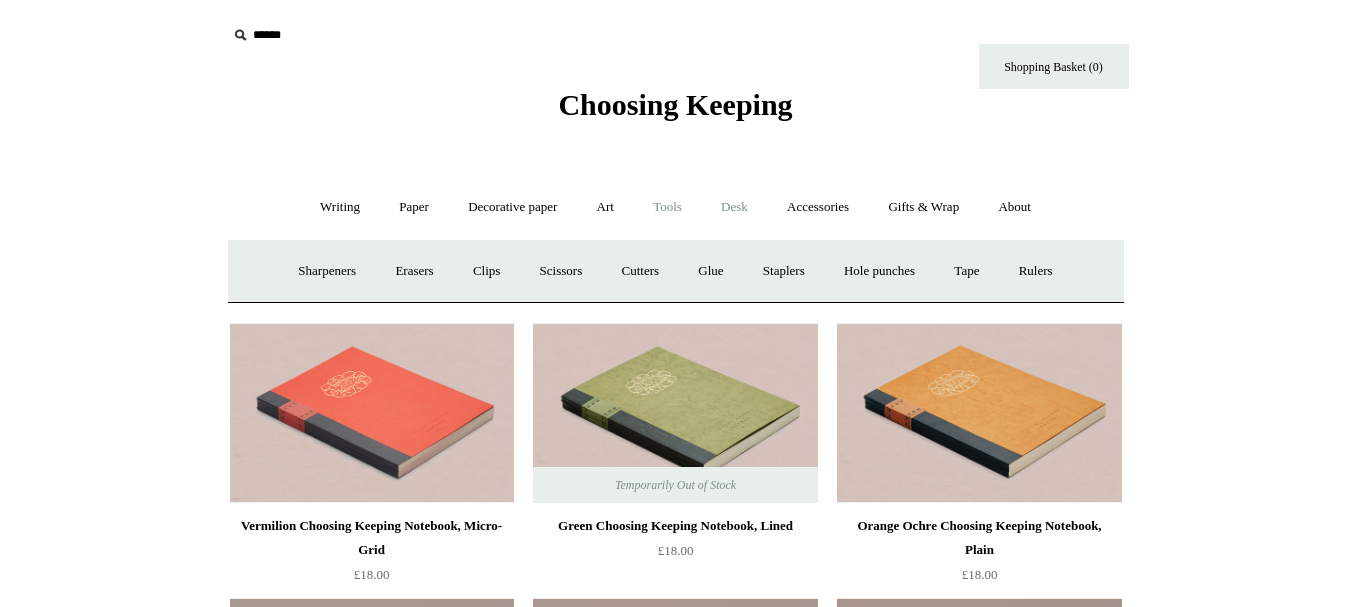 click on "Desk +" at bounding box center [734, 207] 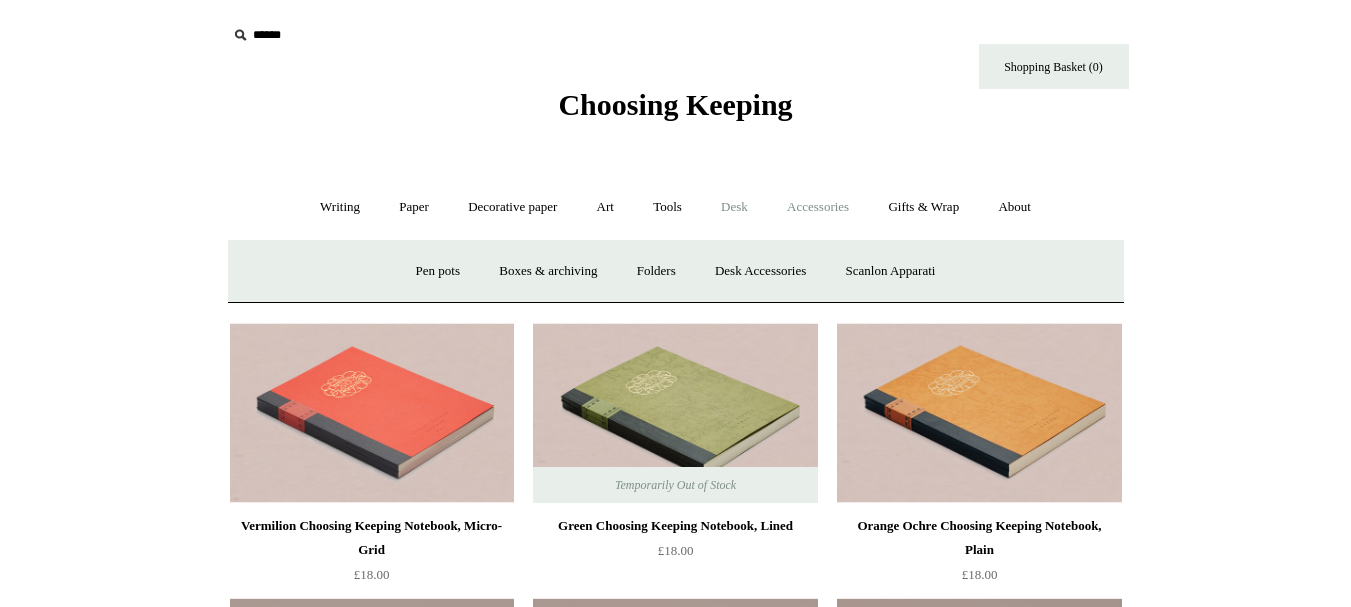click on "Accessories +" at bounding box center (818, 207) 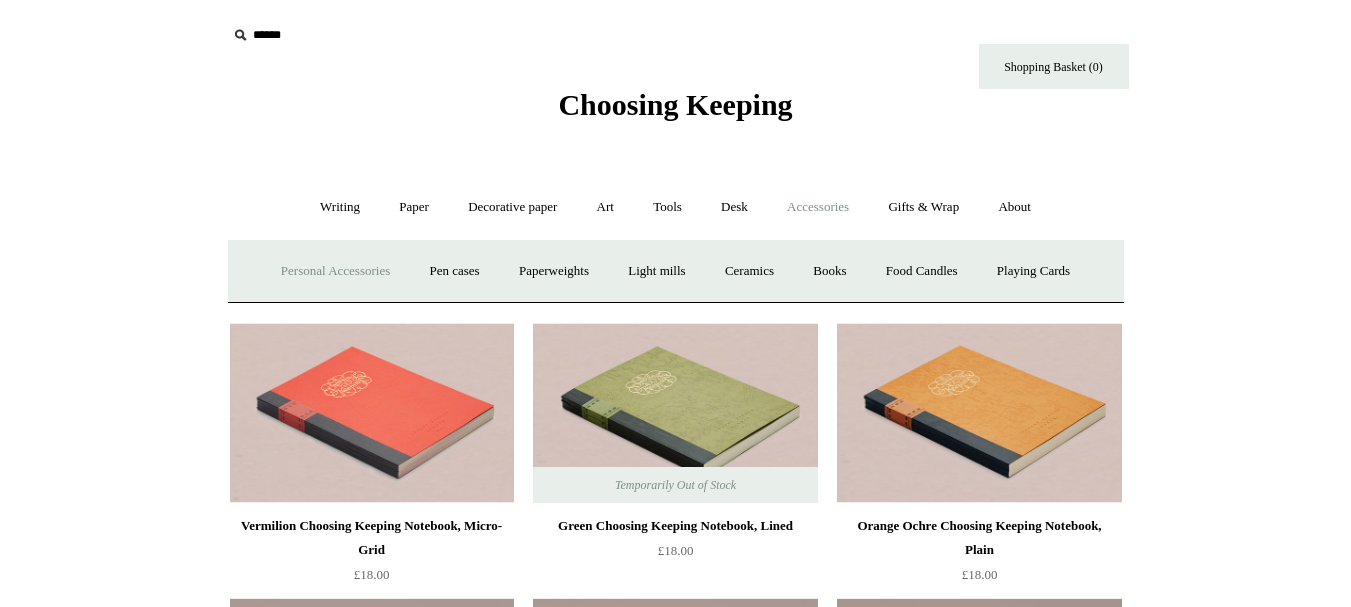click on "Personal Accessories +" at bounding box center [335, 271] 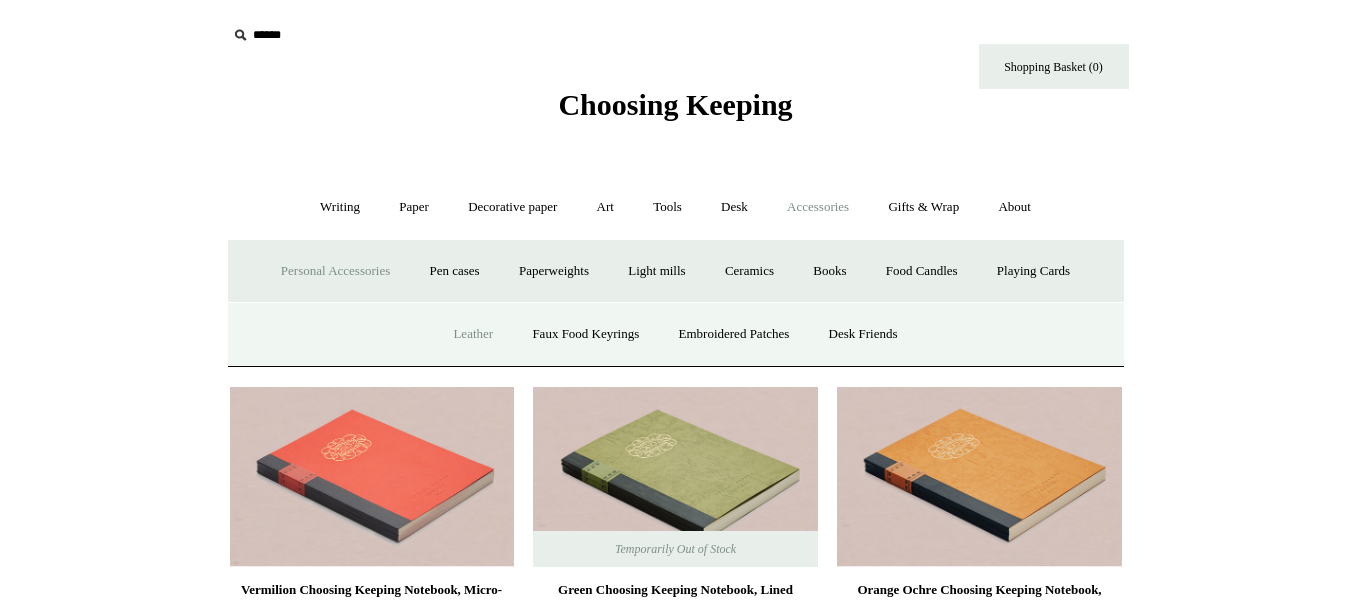 click on "Leather" at bounding box center [473, 334] 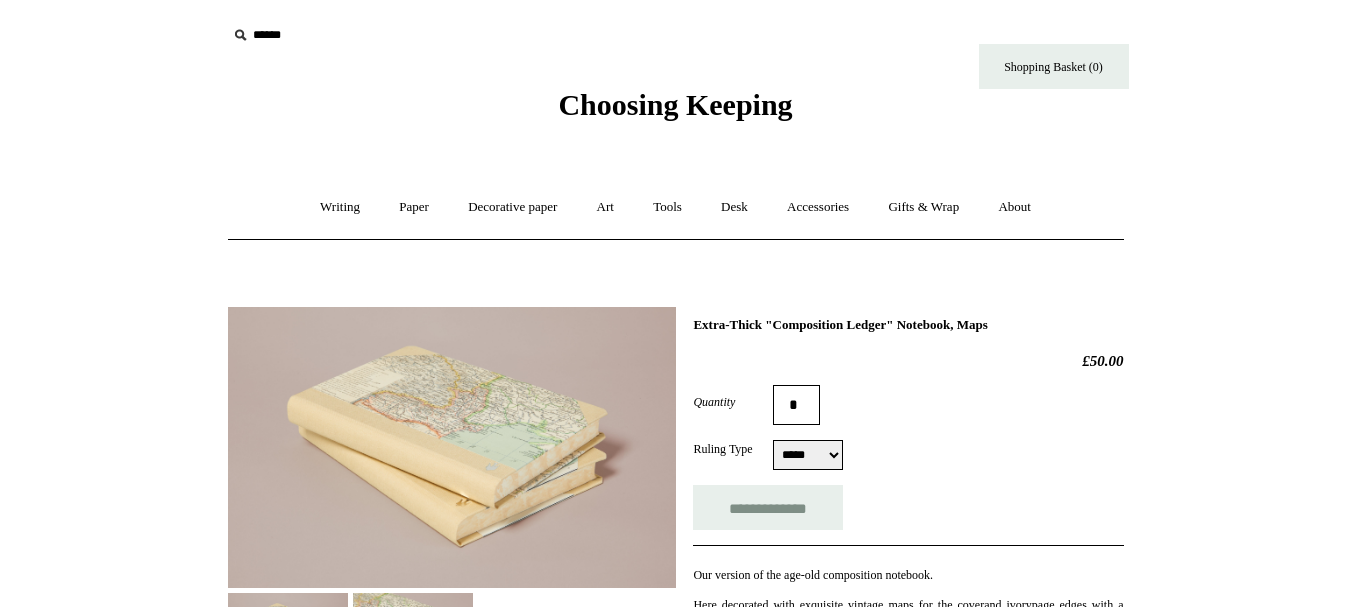 scroll, scrollTop: 0, scrollLeft: 0, axis: both 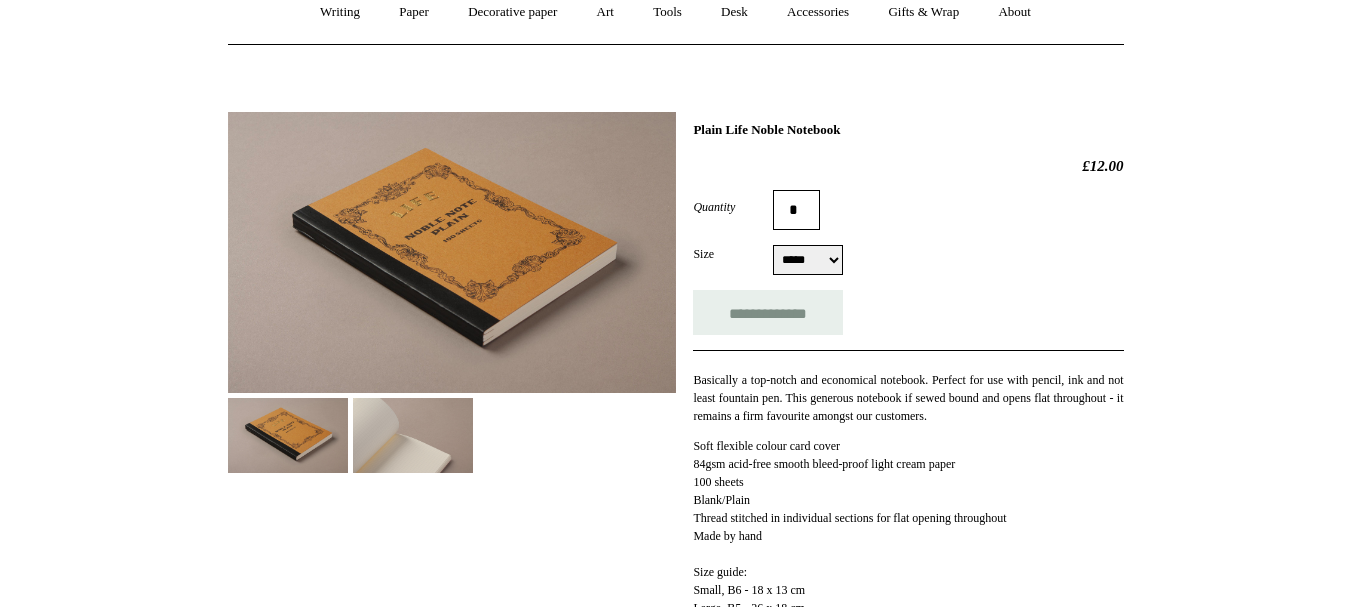 click at bounding box center (413, 435) 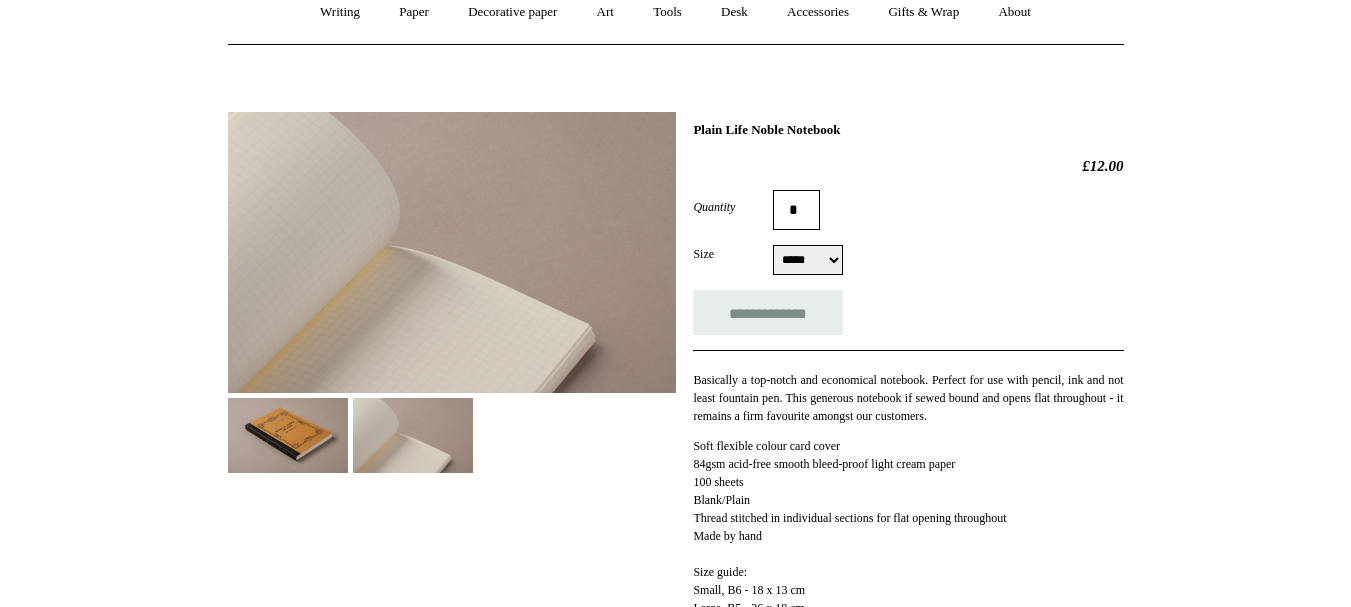 click on "***** *****" at bounding box center (808, 260) 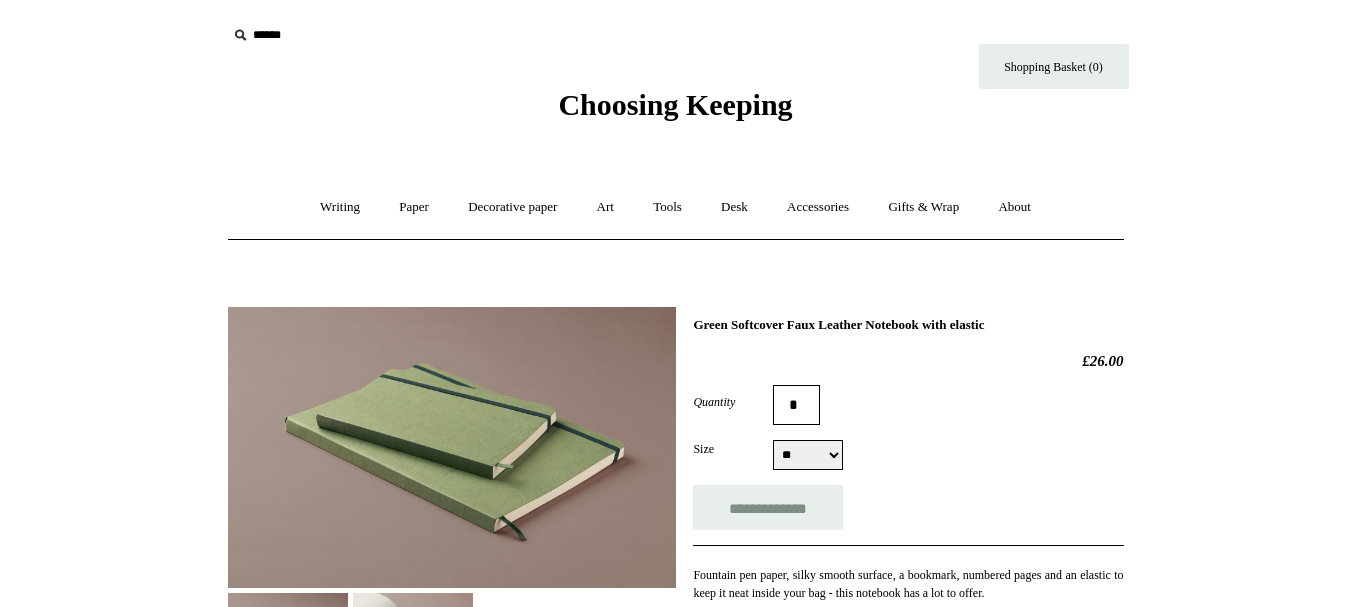 select on "**" 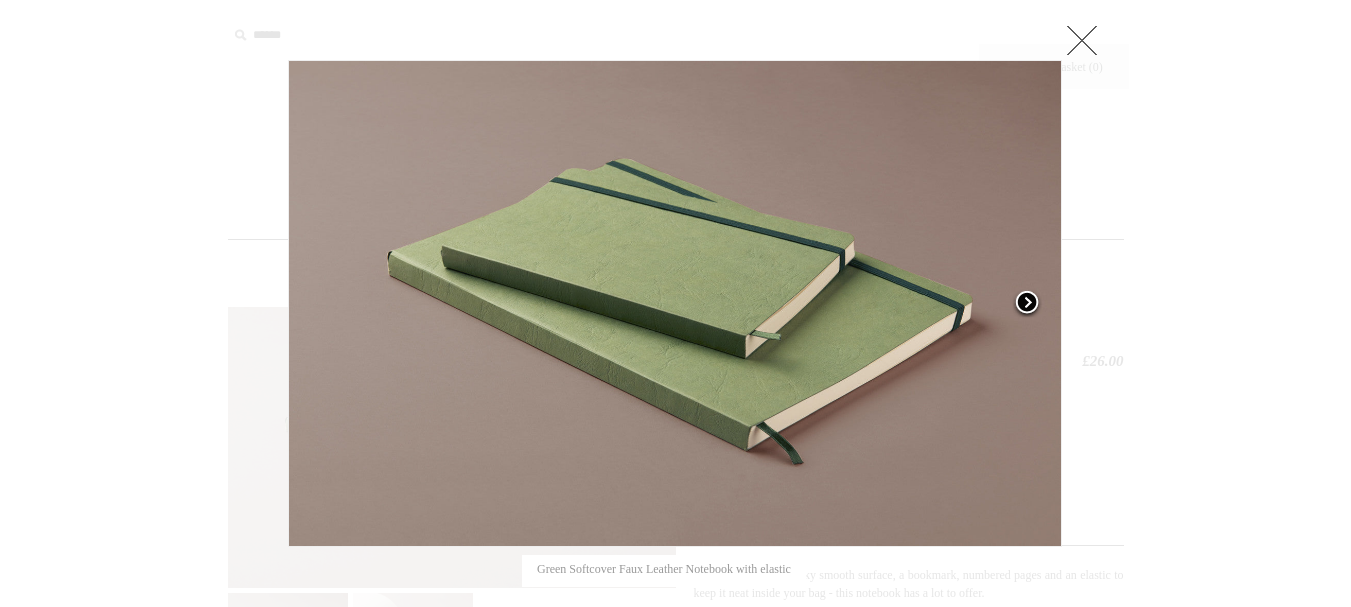 click at bounding box center (1027, 304) 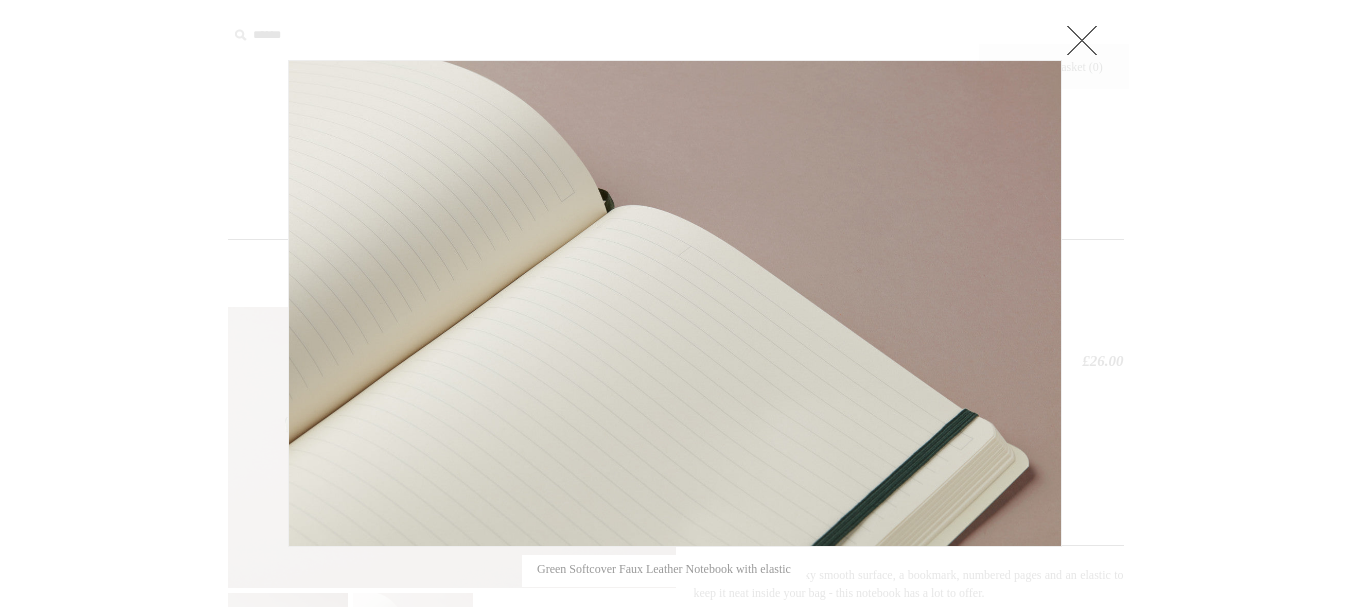 click at bounding box center [1082, 40] 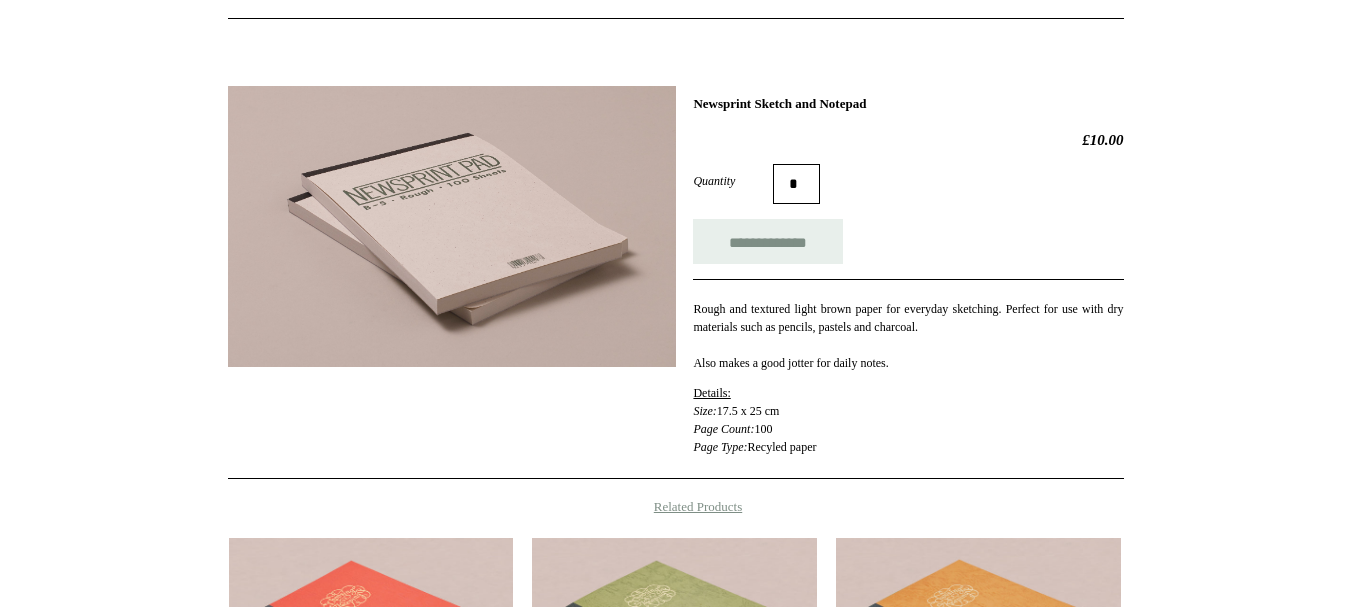 scroll, scrollTop: 222, scrollLeft: 0, axis: vertical 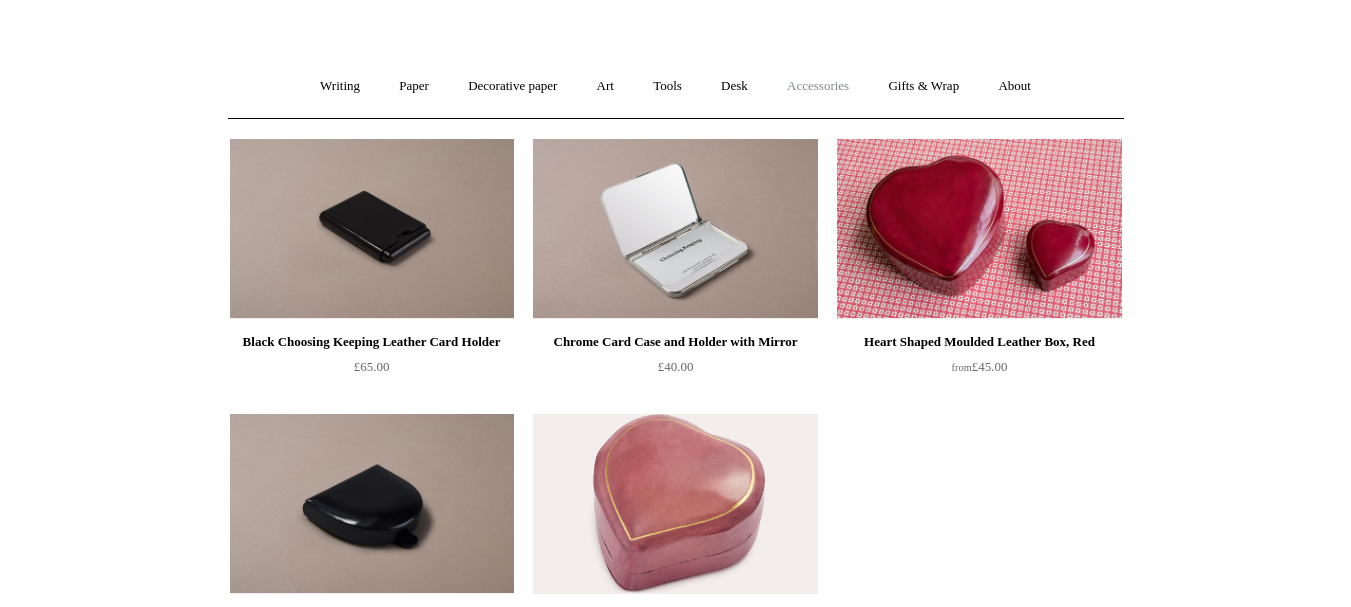 click on "Accessories +" at bounding box center (818, 86) 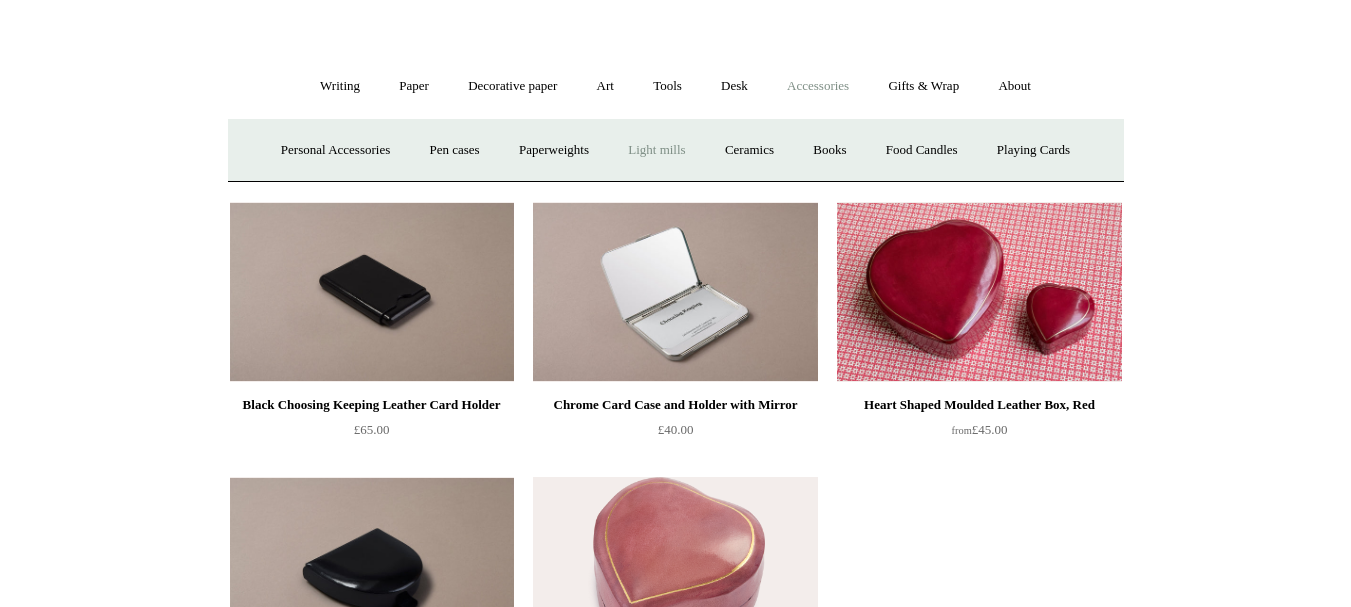 click on "Light mills" at bounding box center [656, 150] 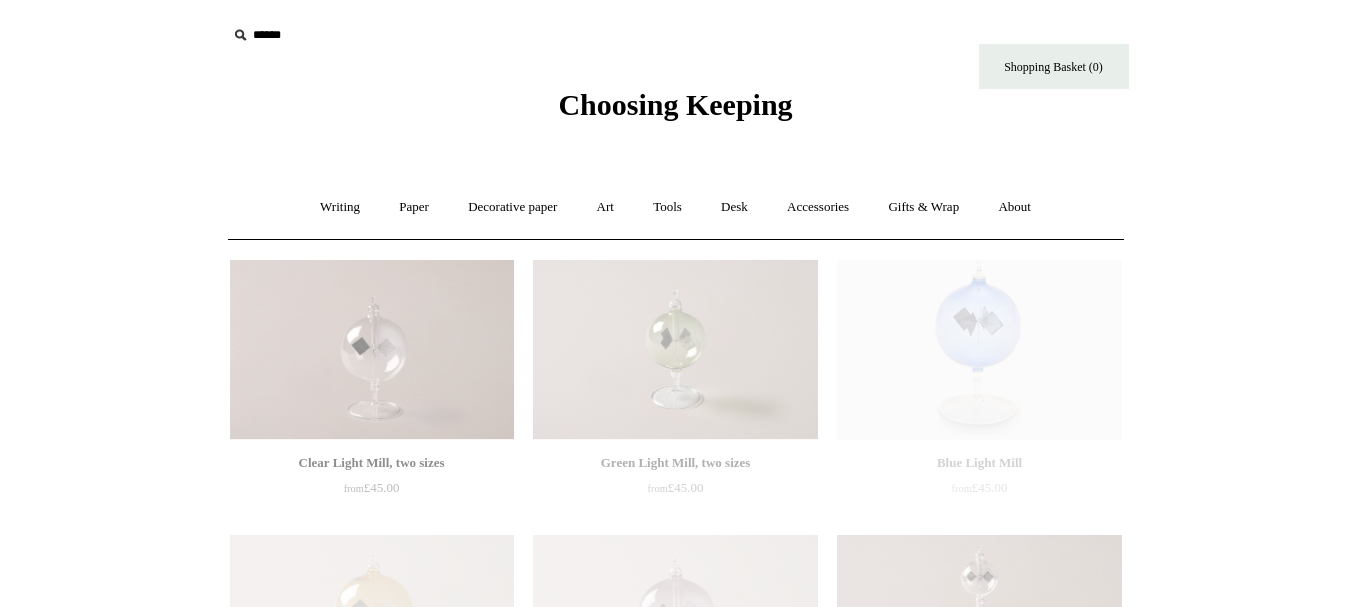 scroll, scrollTop: 0, scrollLeft: 0, axis: both 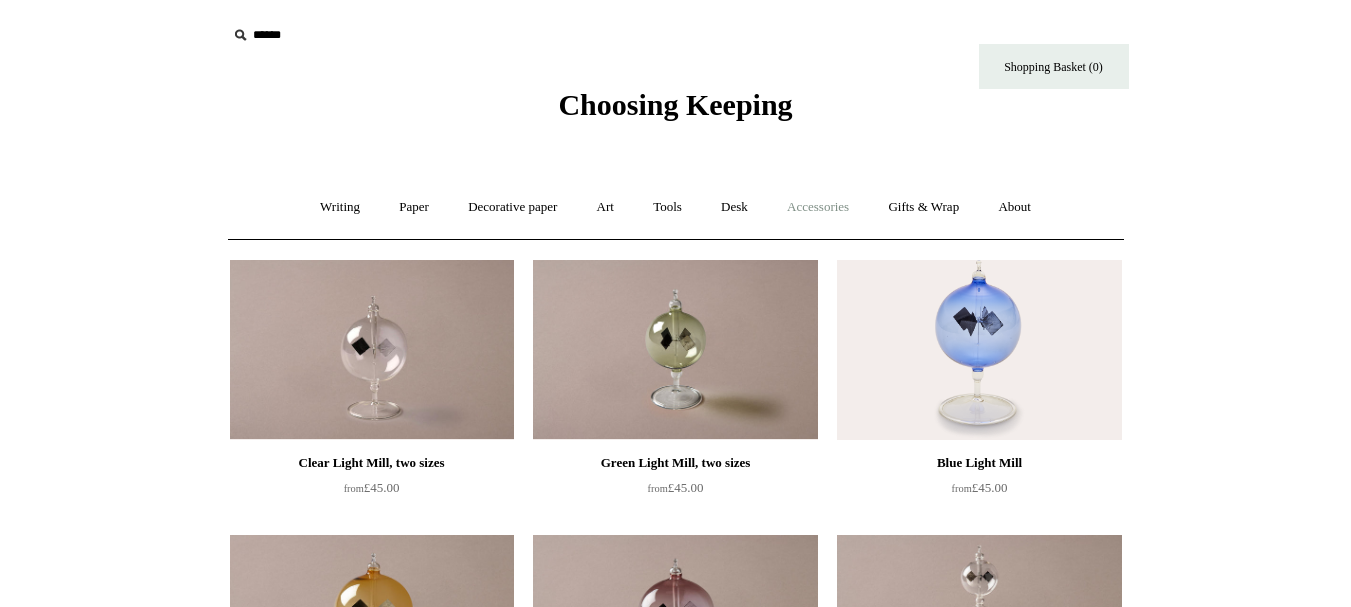 click on "Accessories +" at bounding box center (818, 207) 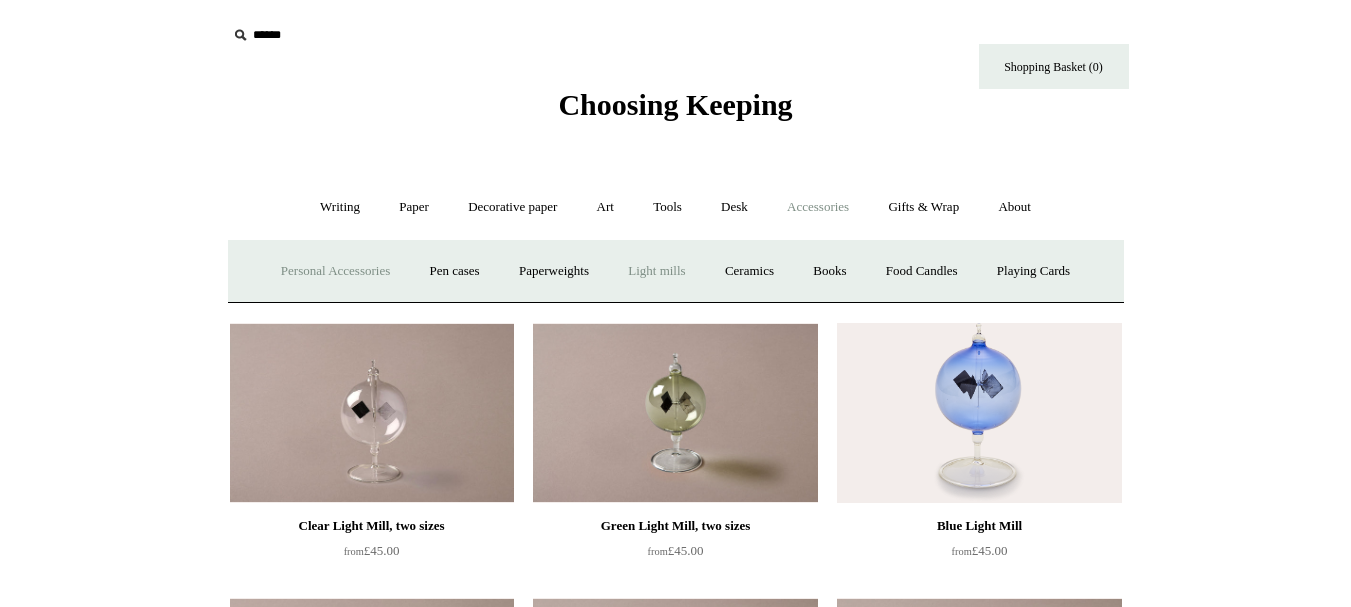 click on "Personal Accessories +" at bounding box center [335, 271] 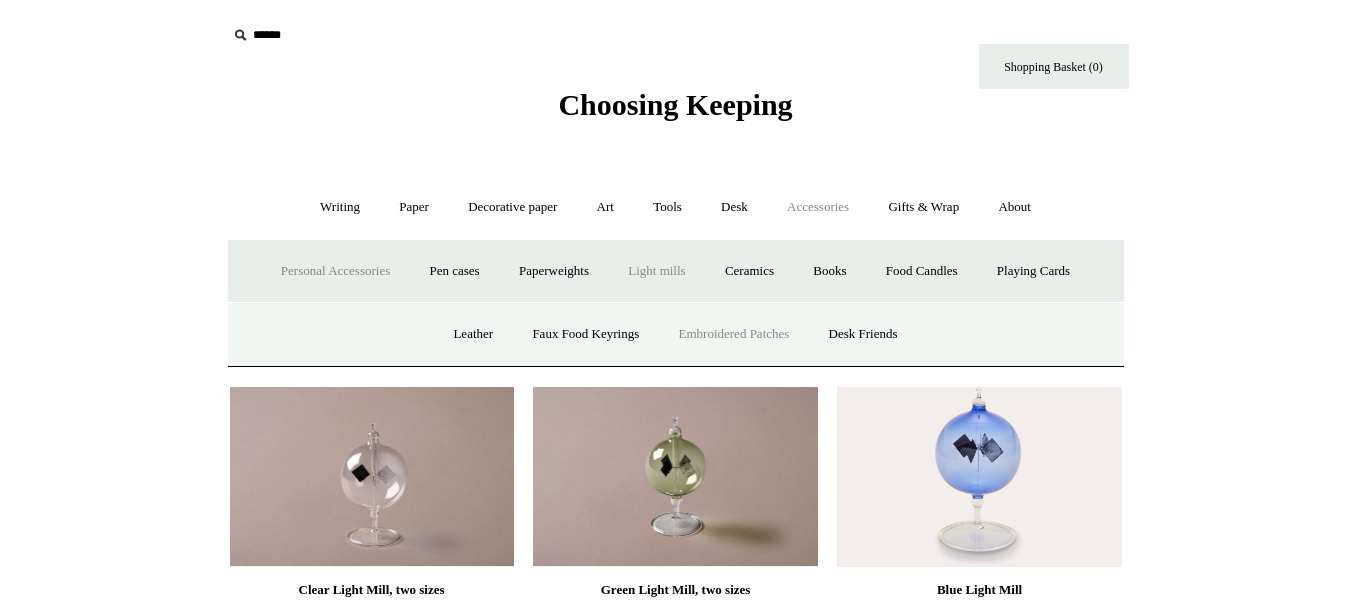 click on "Embroidered Patches" at bounding box center (734, 334) 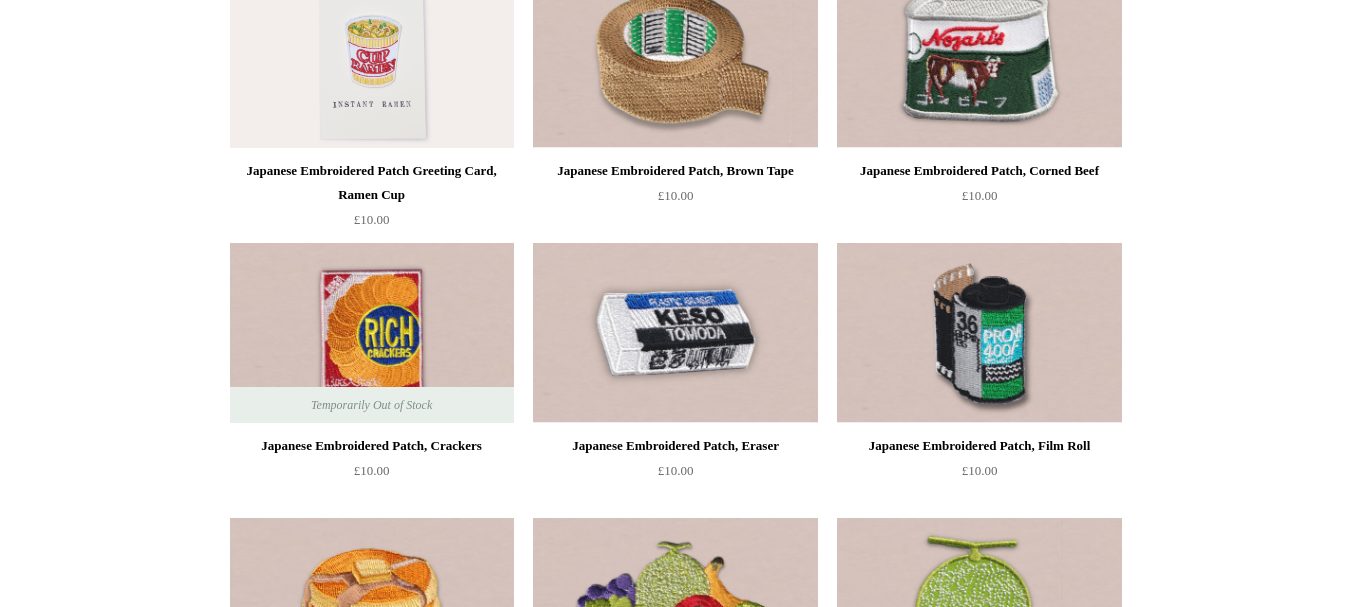 scroll, scrollTop: 0, scrollLeft: 0, axis: both 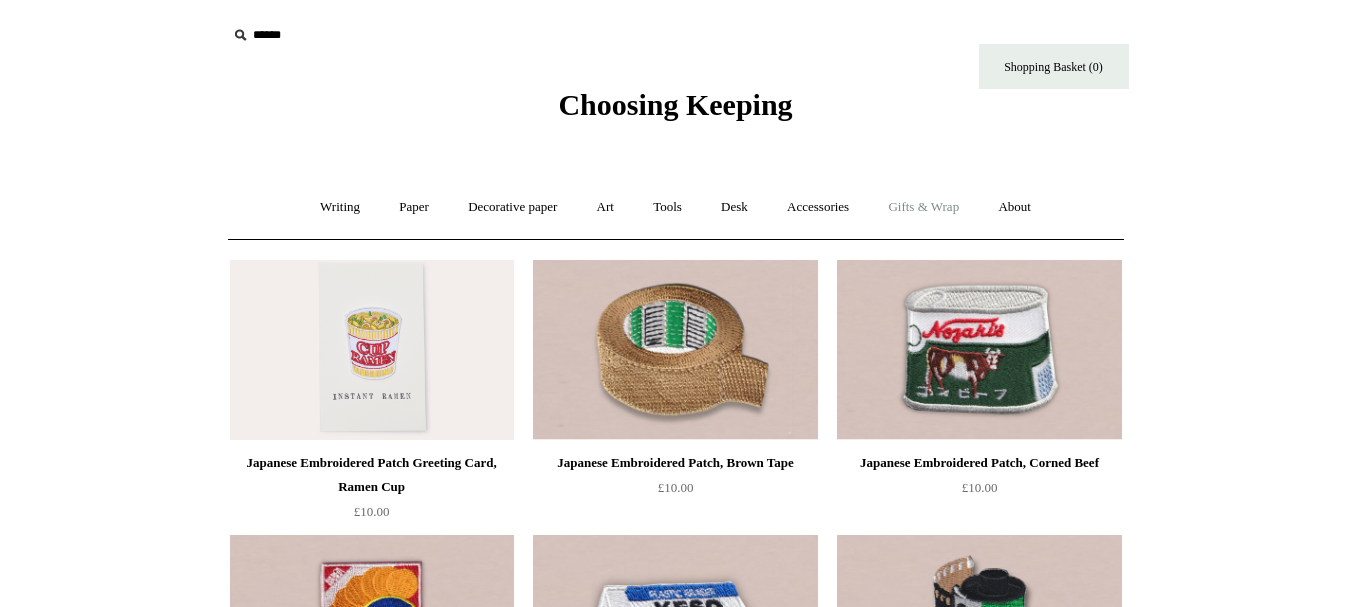 click on "Gifts & Wrap +" at bounding box center [923, 207] 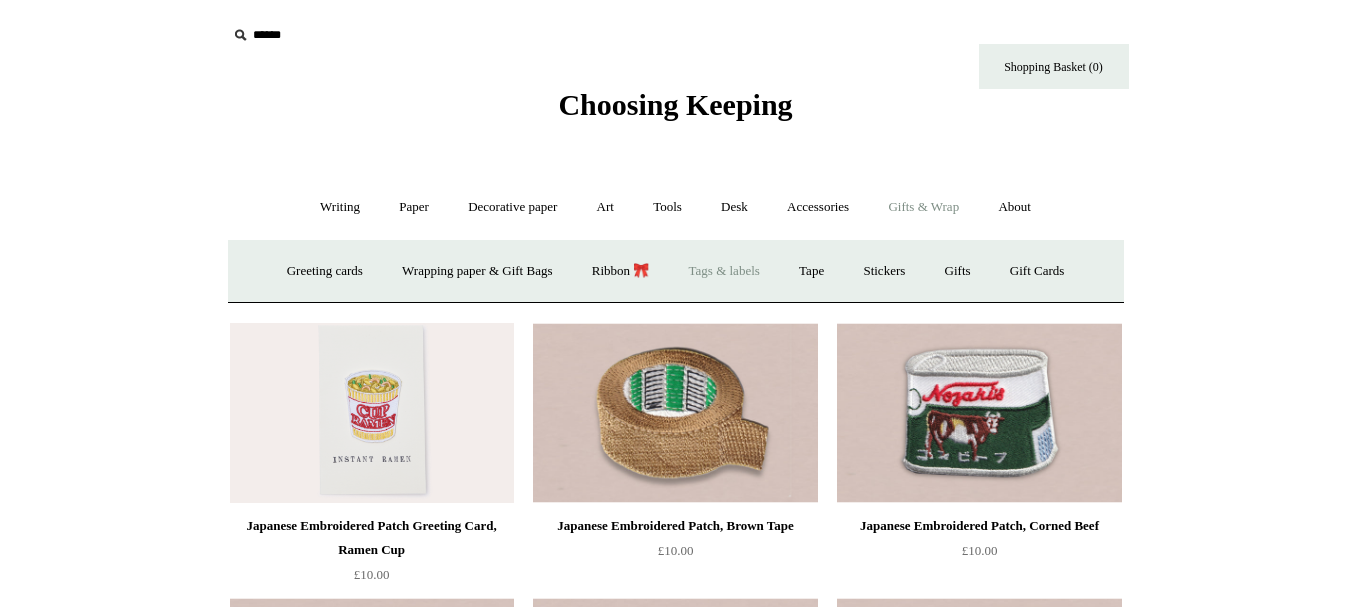 click on "Tags & labels" at bounding box center [724, 271] 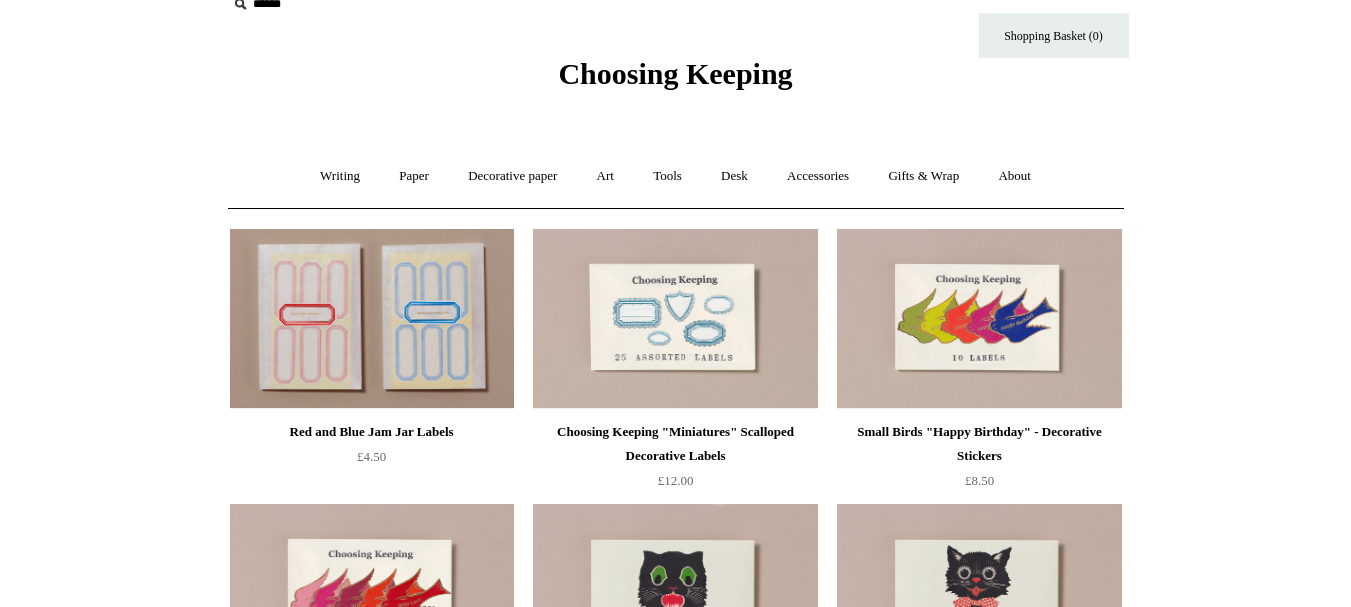 scroll, scrollTop: 0, scrollLeft: 0, axis: both 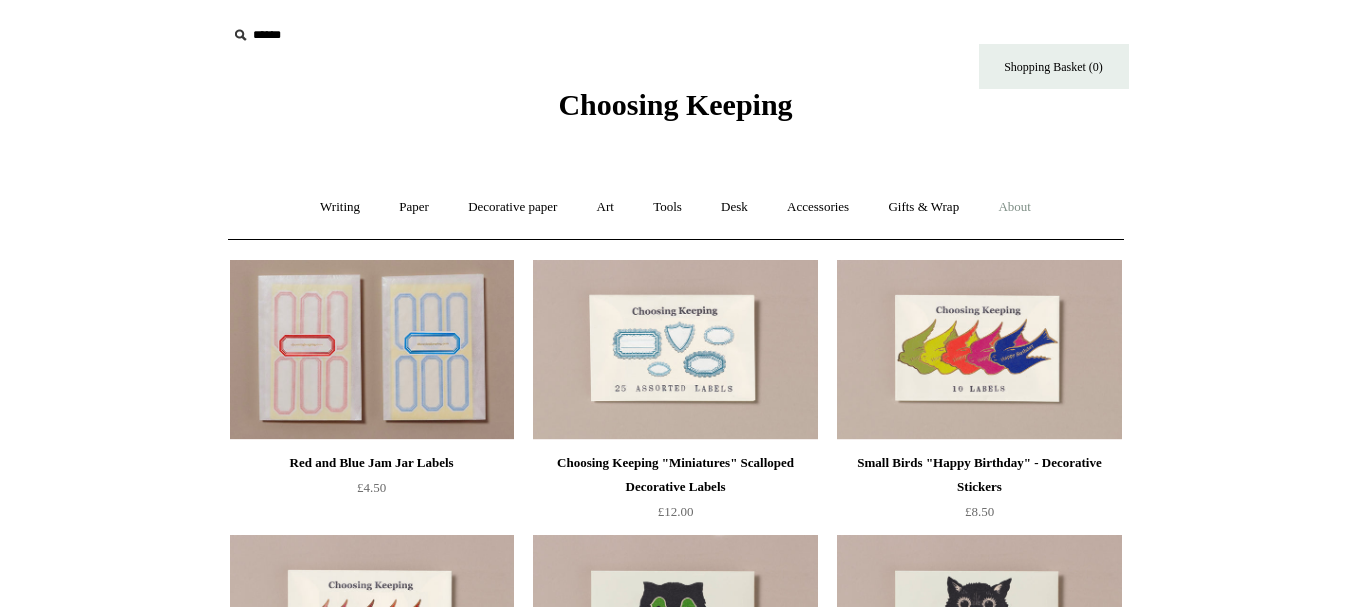 click on "About +" at bounding box center (1014, 207) 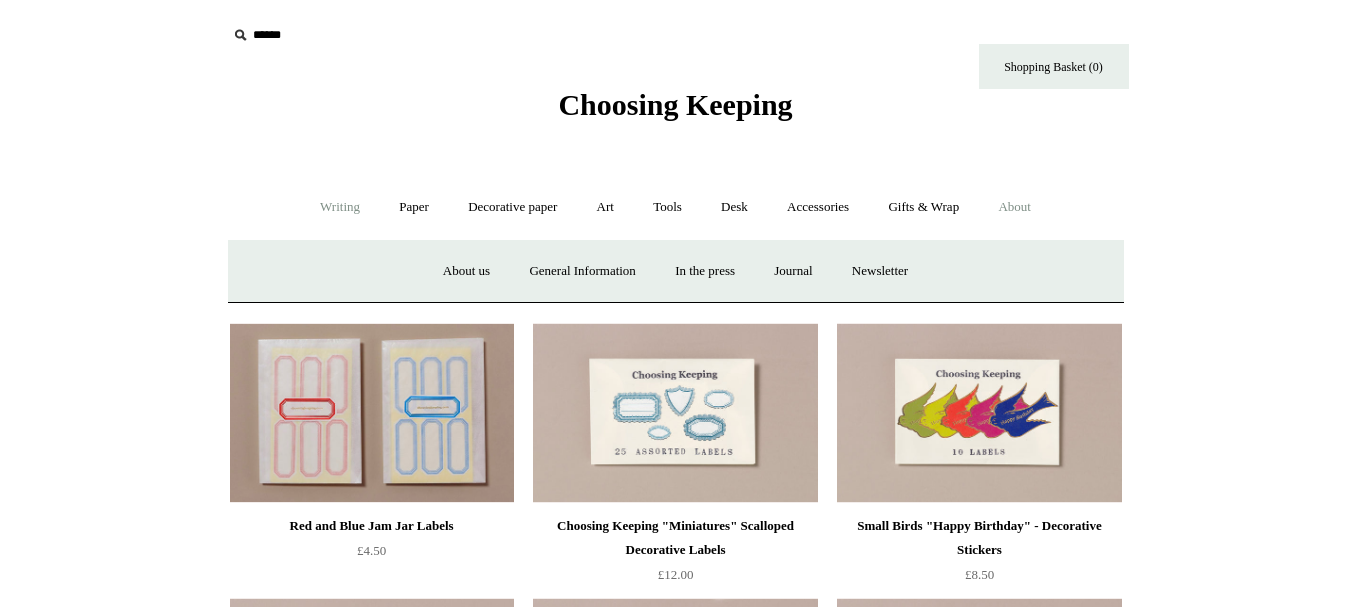 click on "Writing +" at bounding box center (340, 207) 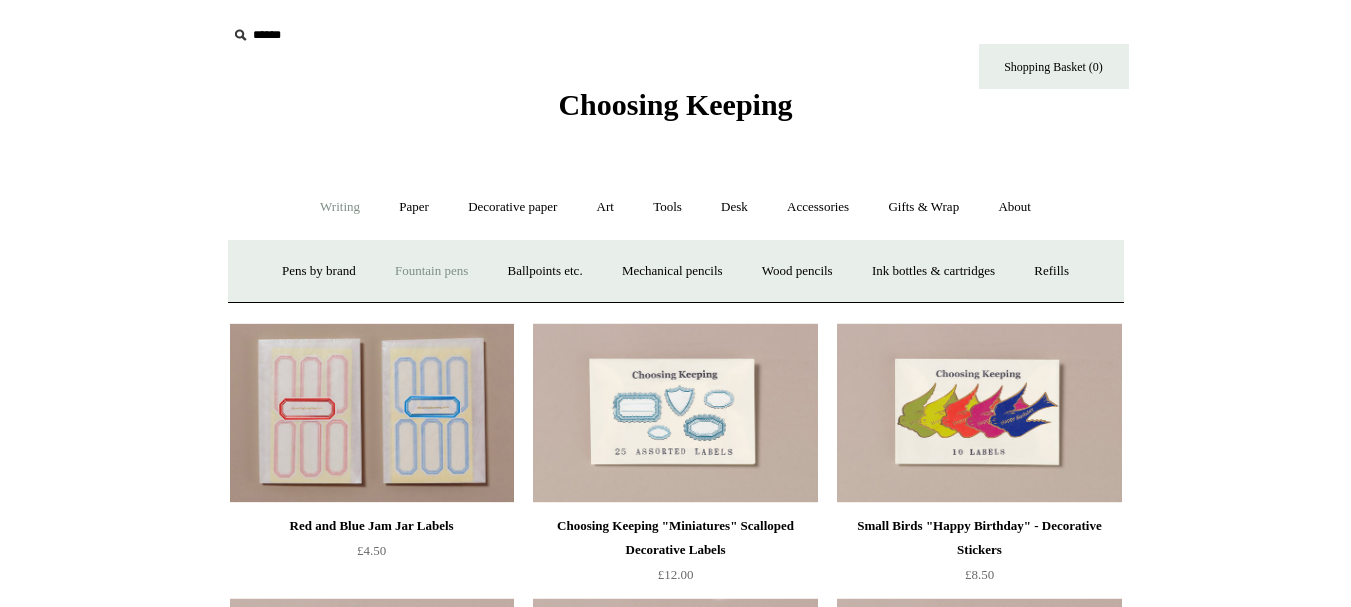 click on "Fountain pens +" at bounding box center [431, 271] 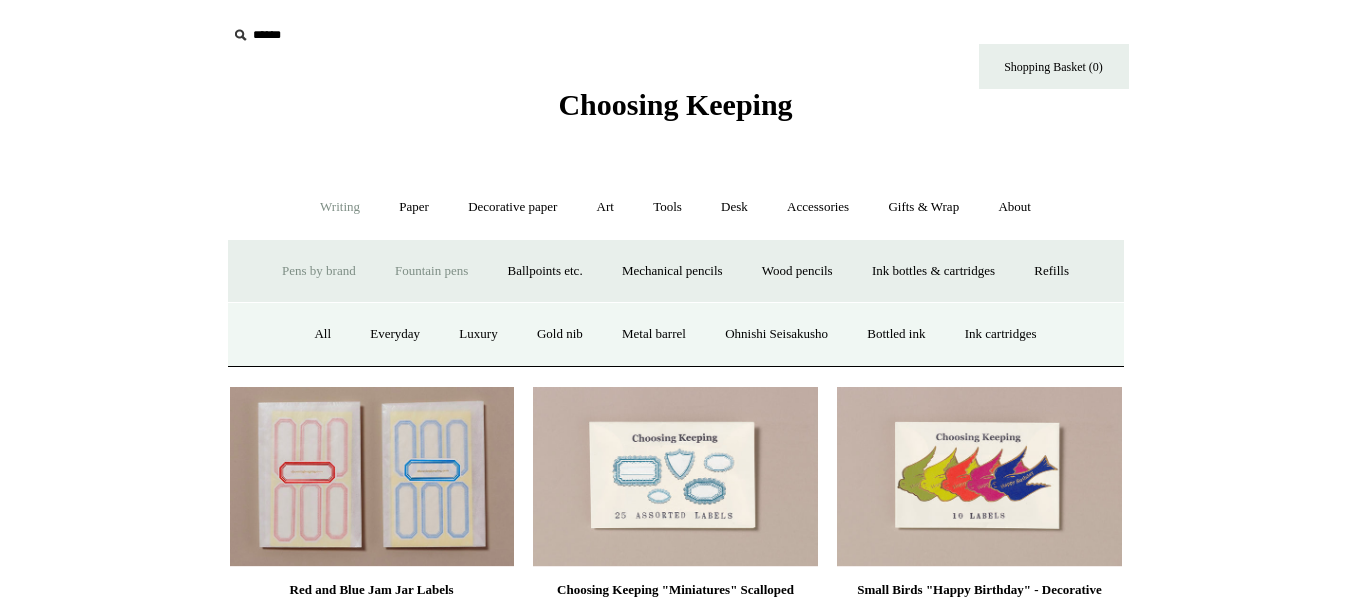 click on "Pens by brand +" at bounding box center (319, 271) 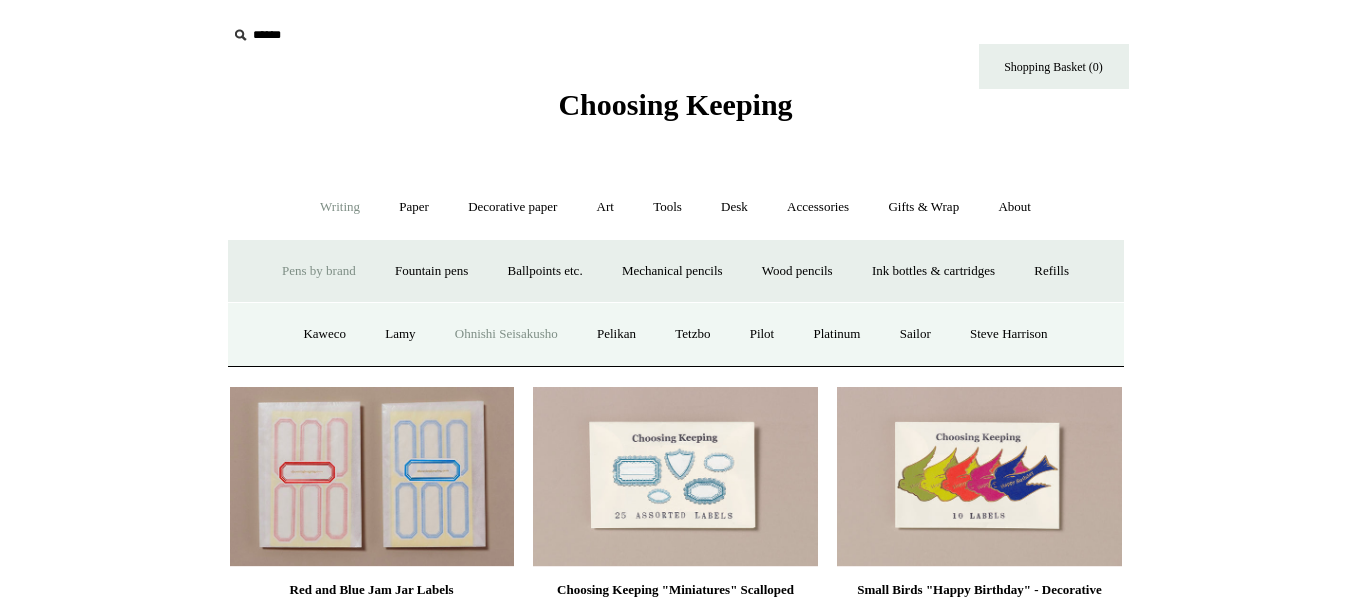 click on "Ohnishi Seisakusho" at bounding box center (506, 334) 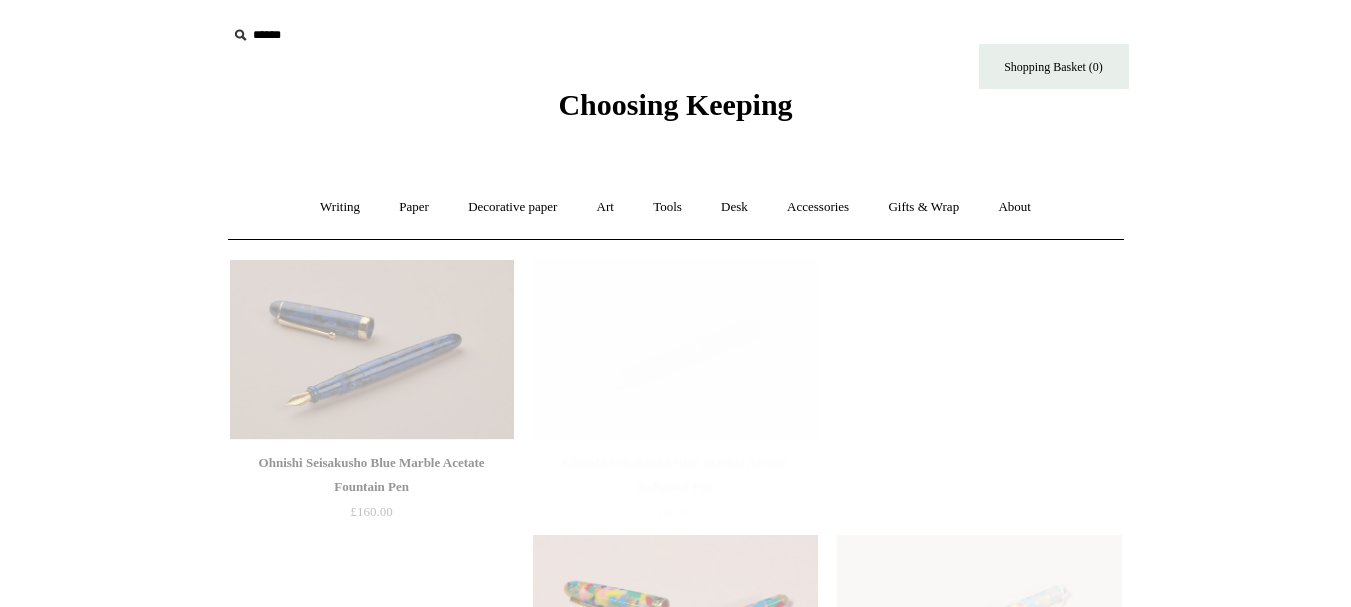 scroll, scrollTop: 0, scrollLeft: 0, axis: both 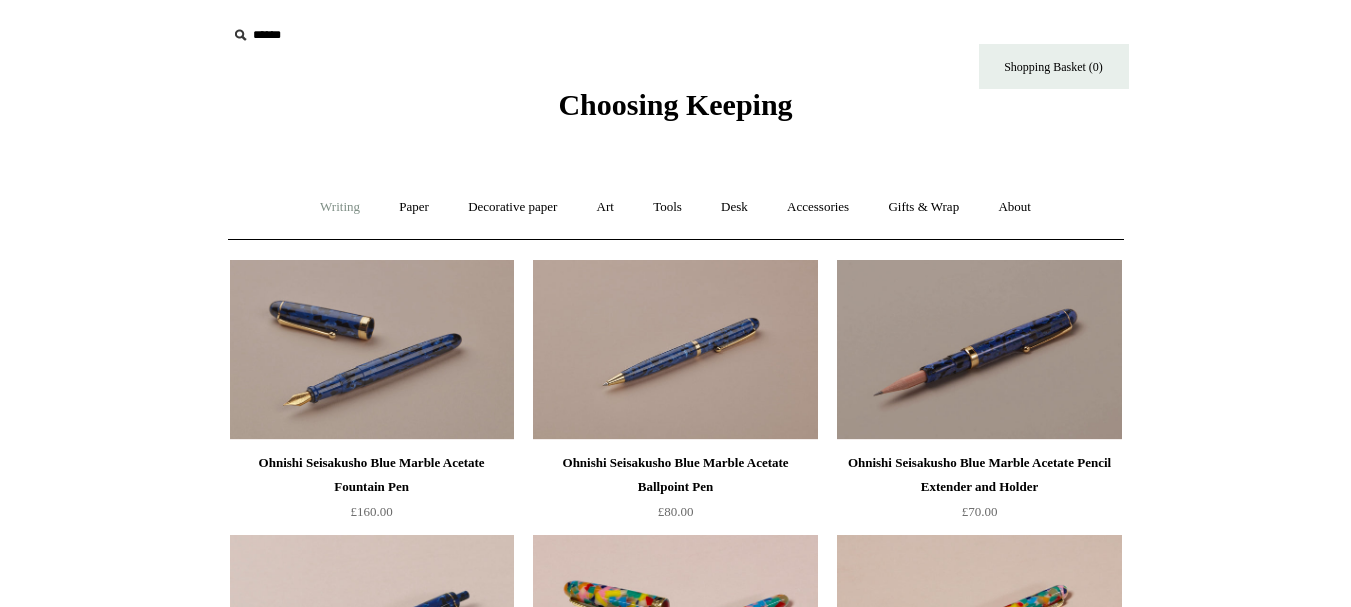 click on "Writing +" at bounding box center [340, 207] 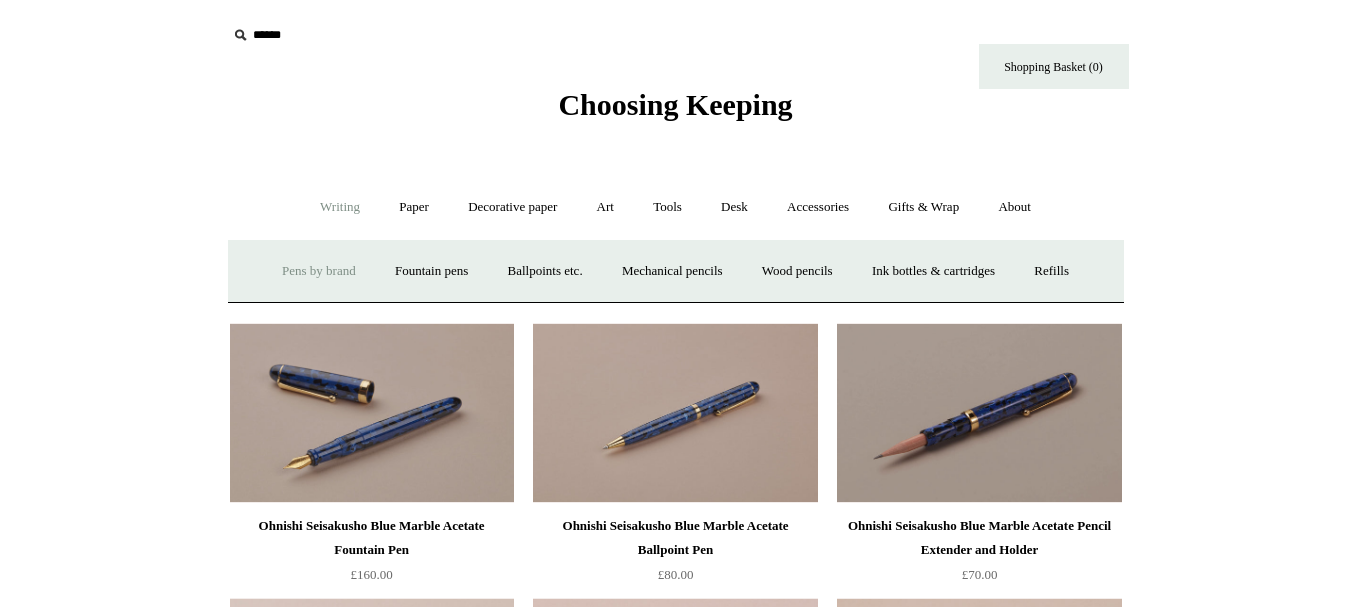click on "Pens by brand +" at bounding box center [319, 271] 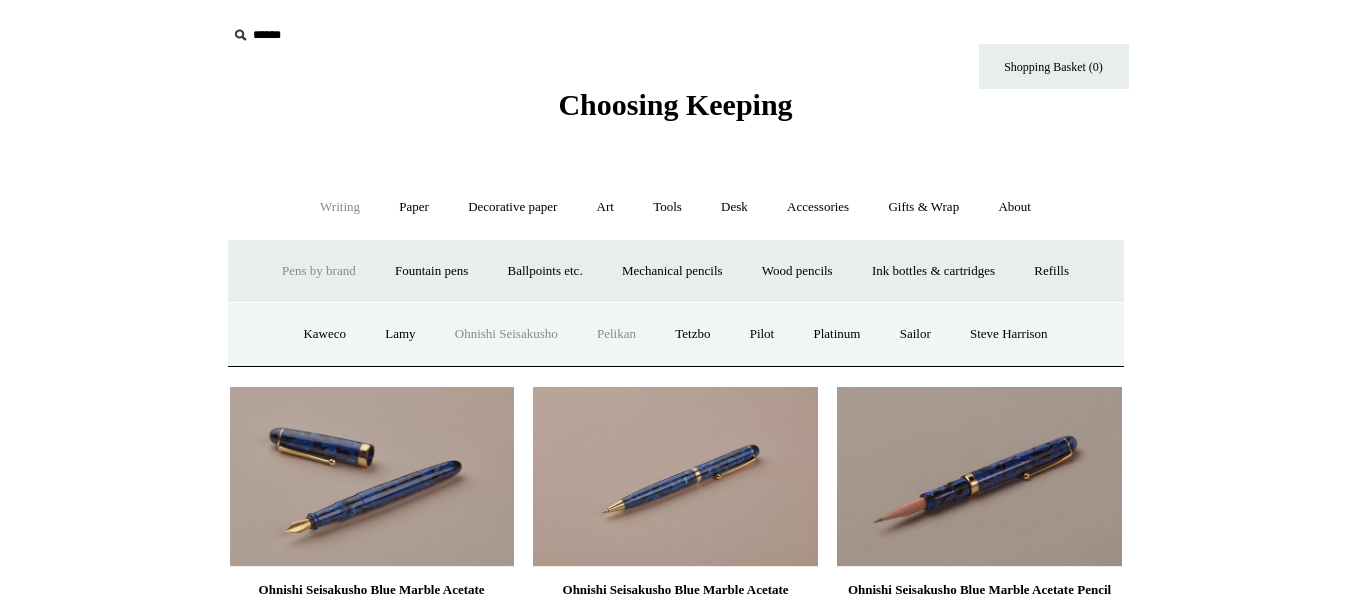click on "Pelikan" at bounding box center [616, 334] 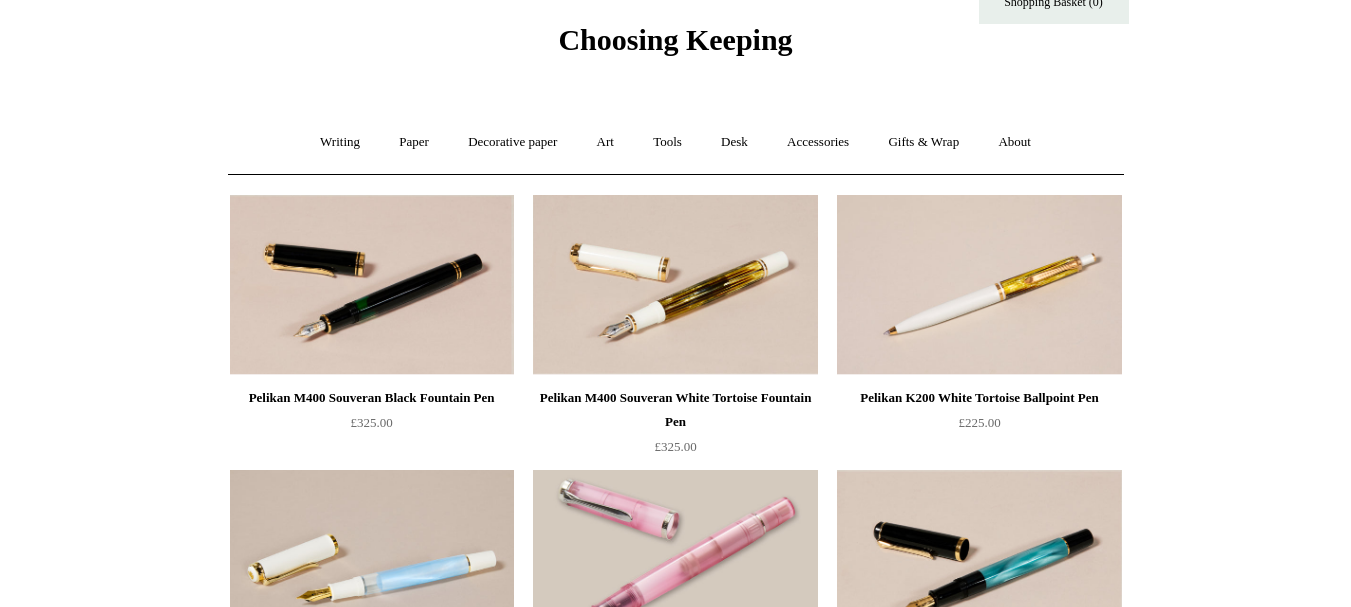 scroll, scrollTop: 0, scrollLeft: 0, axis: both 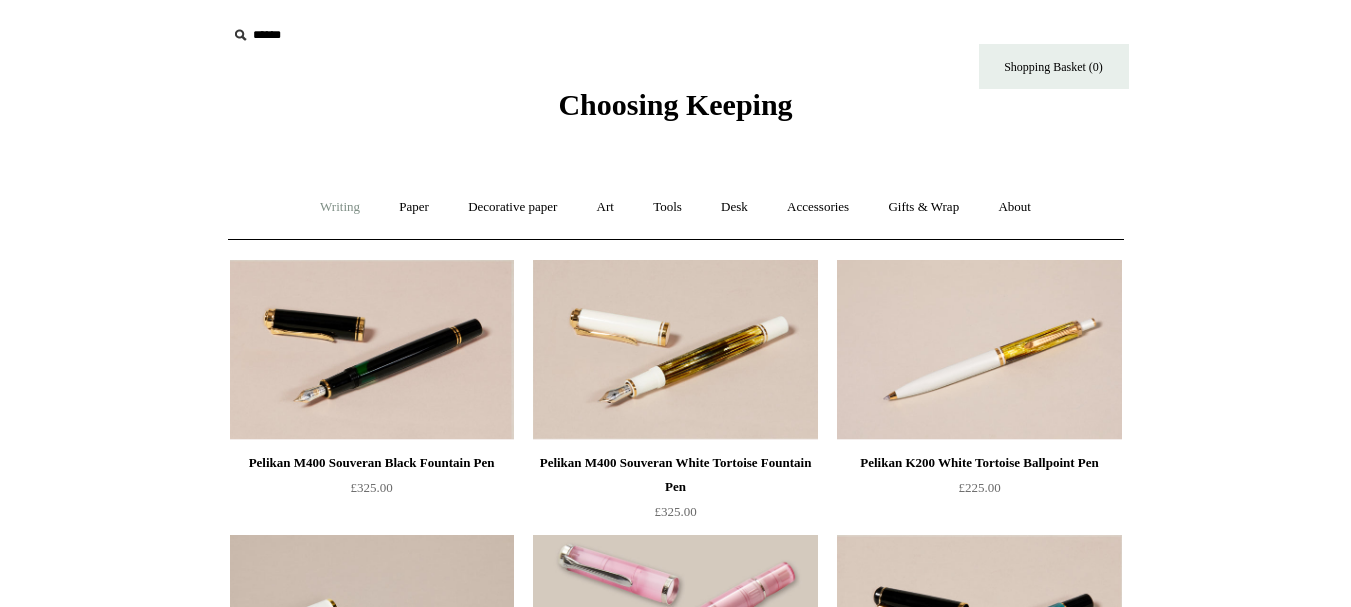 click on "Writing +" at bounding box center [340, 207] 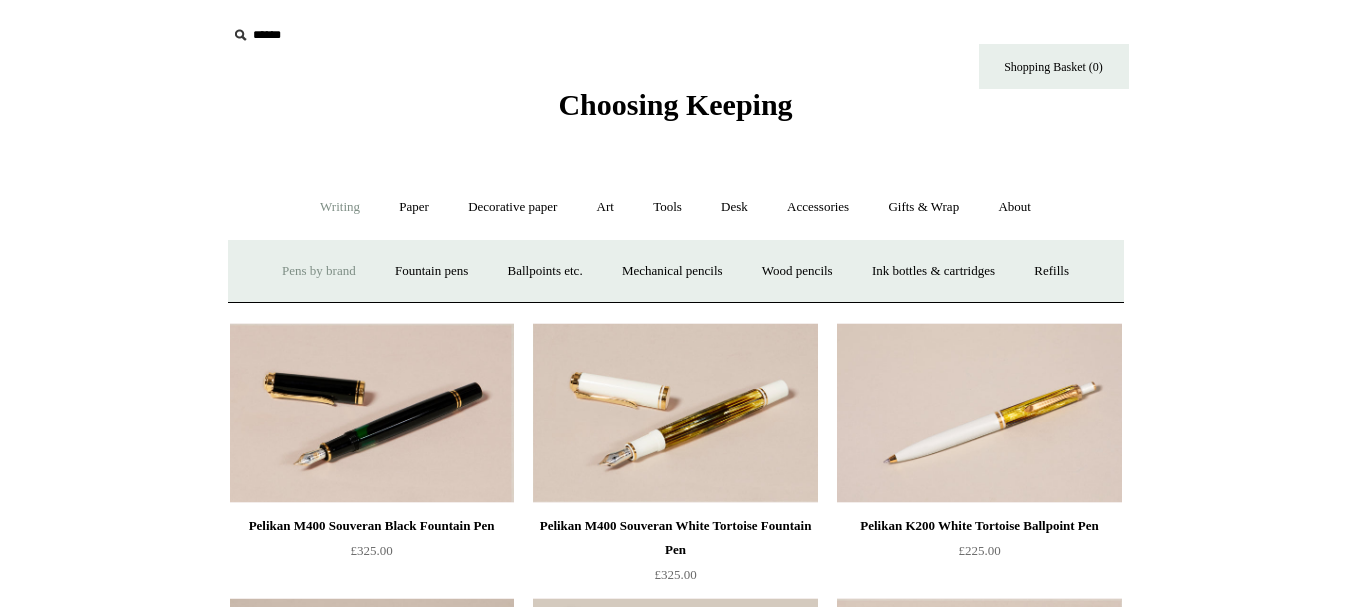 click on "Pens by brand +" at bounding box center (319, 271) 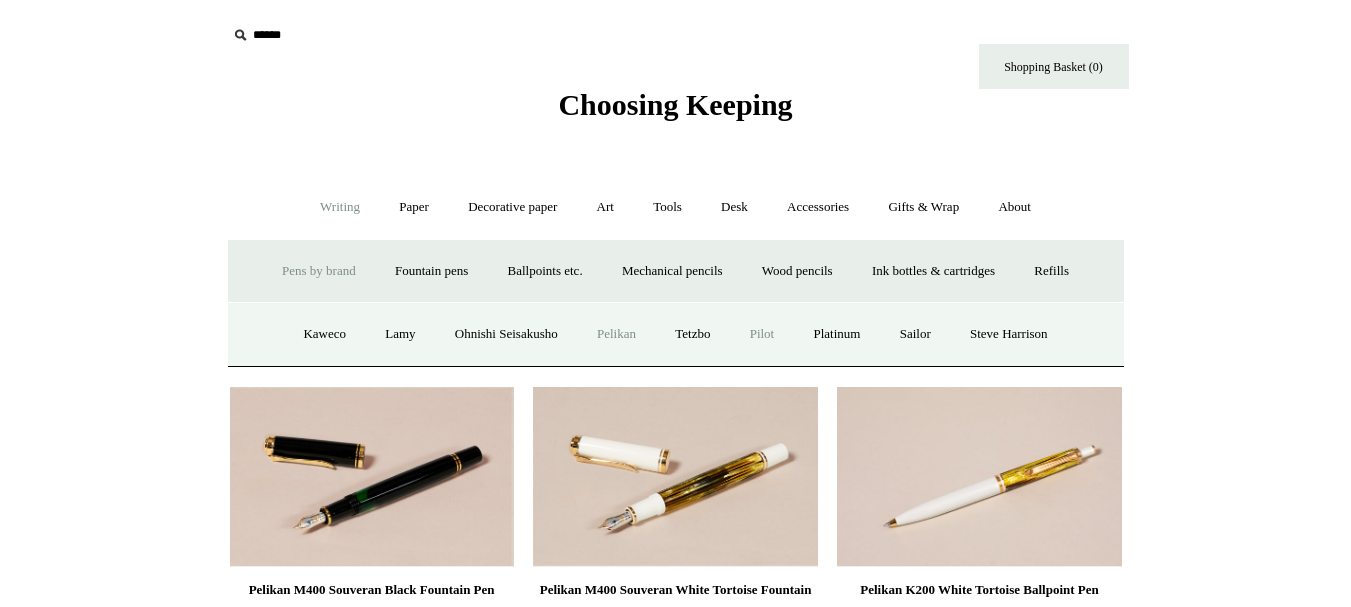 click on "Pilot" at bounding box center [762, 334] 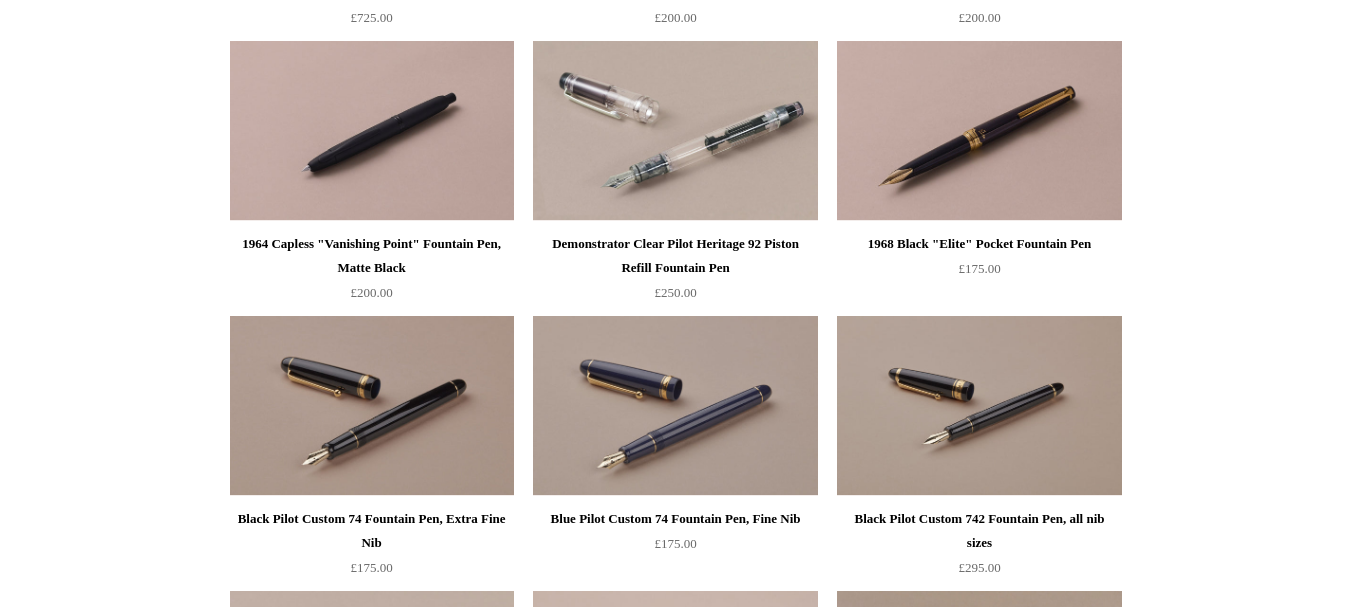scroll, scrollTop: 0, scrollLeft: 0, axis: both 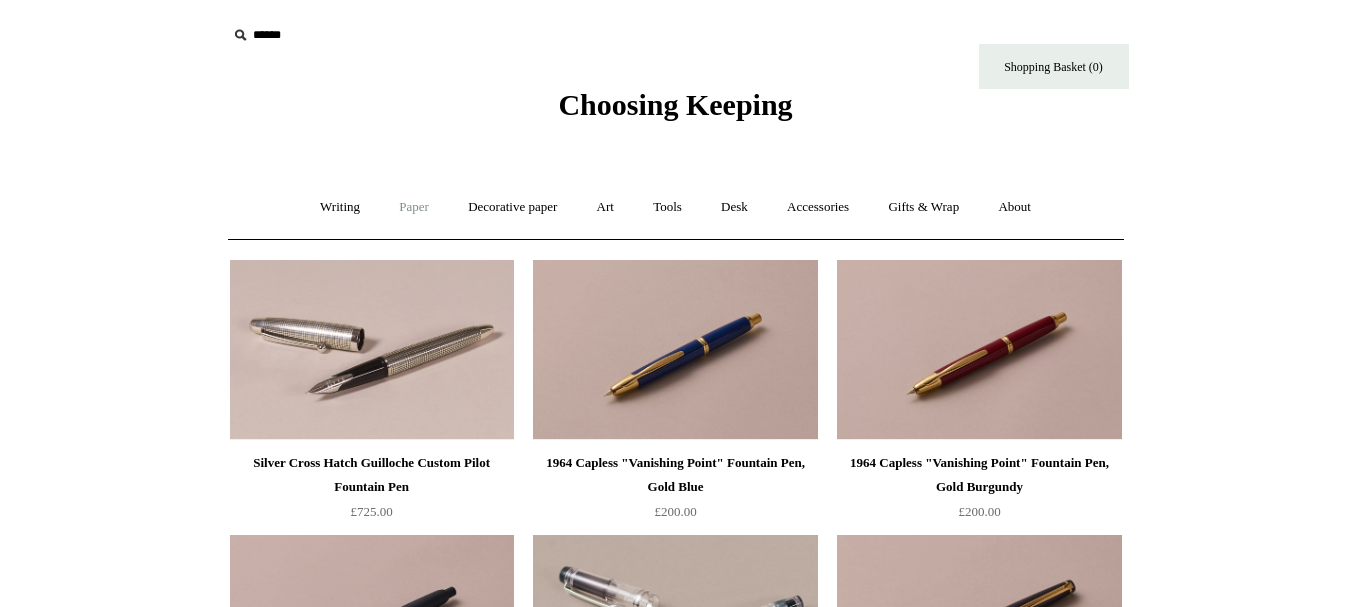 click on "Paper +" at bounding box center [414, 207] 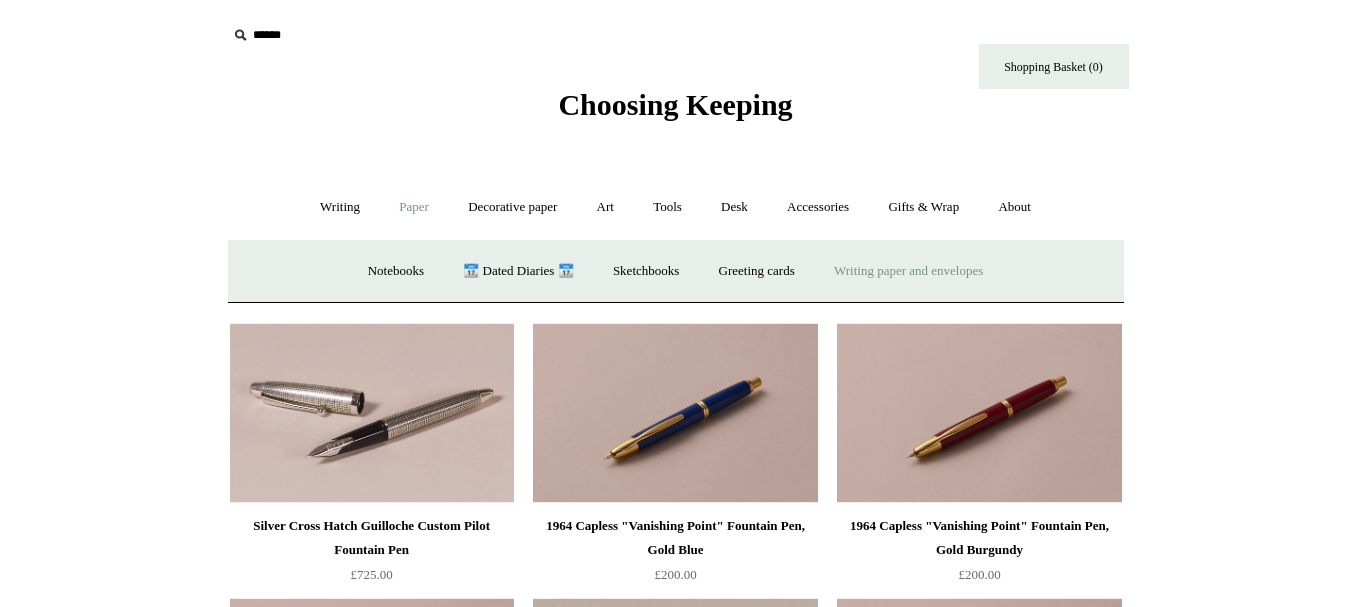 click on "Writing paper and envelopes +" at bounding box center [908, 271] 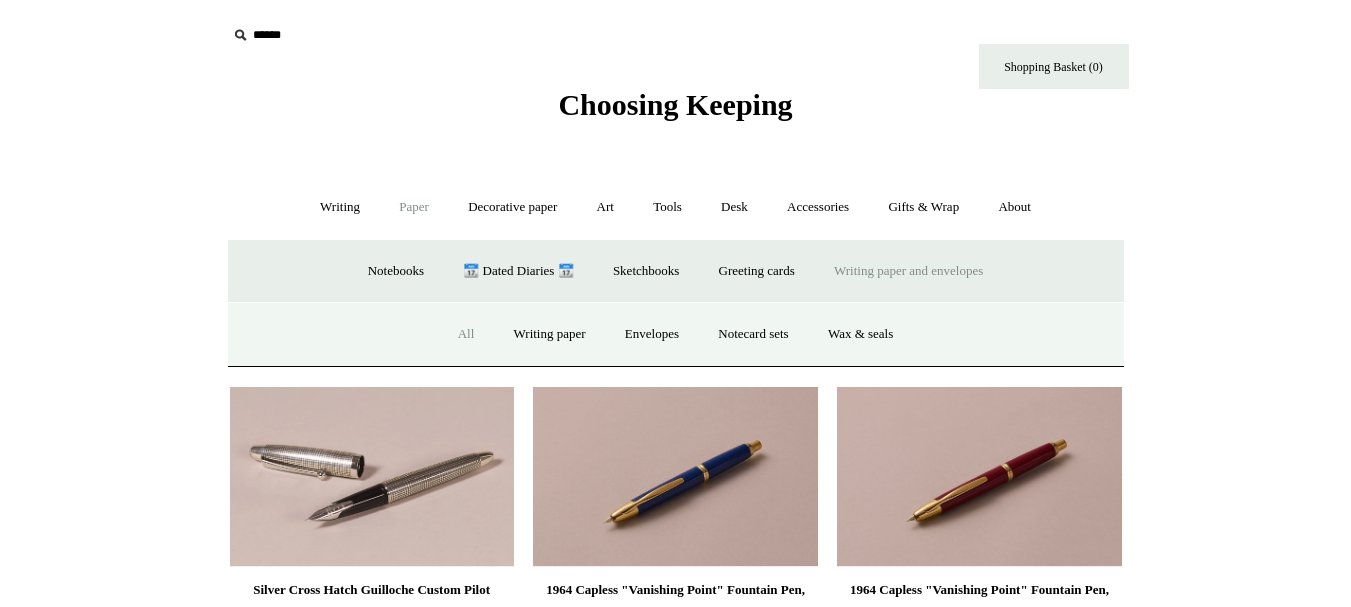 click on "All" at bounding box center (466, 334) 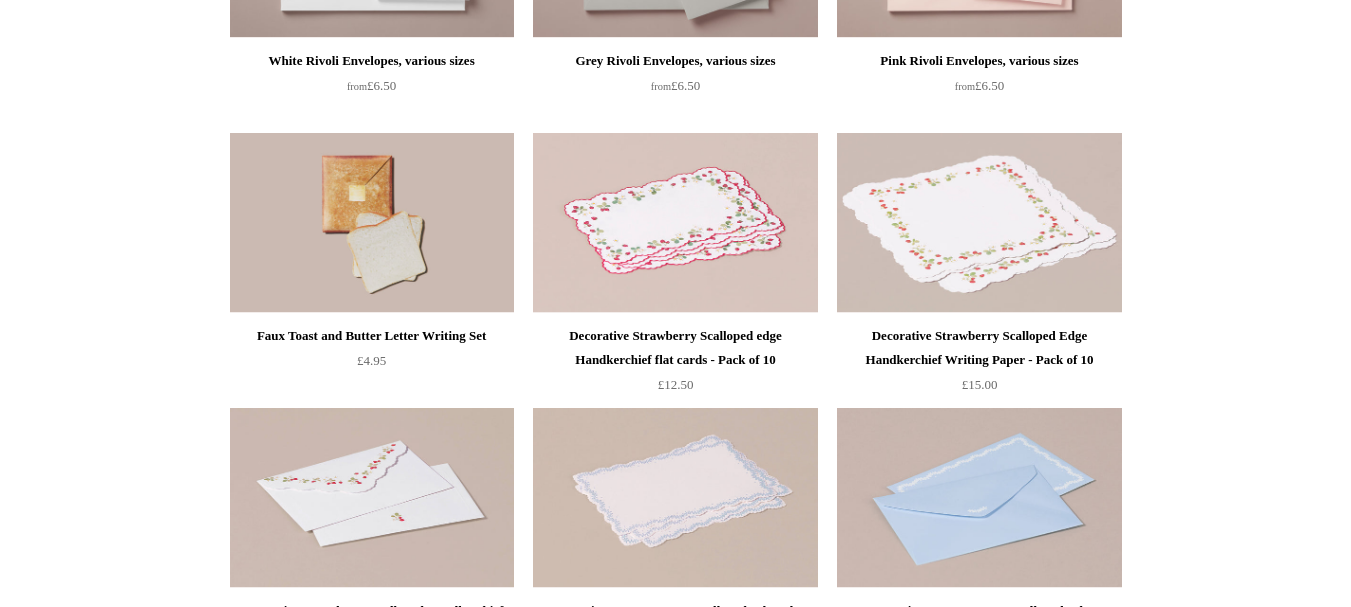 scroll, scrollTop: 953, scrollLeft: 0, axis: vertical 